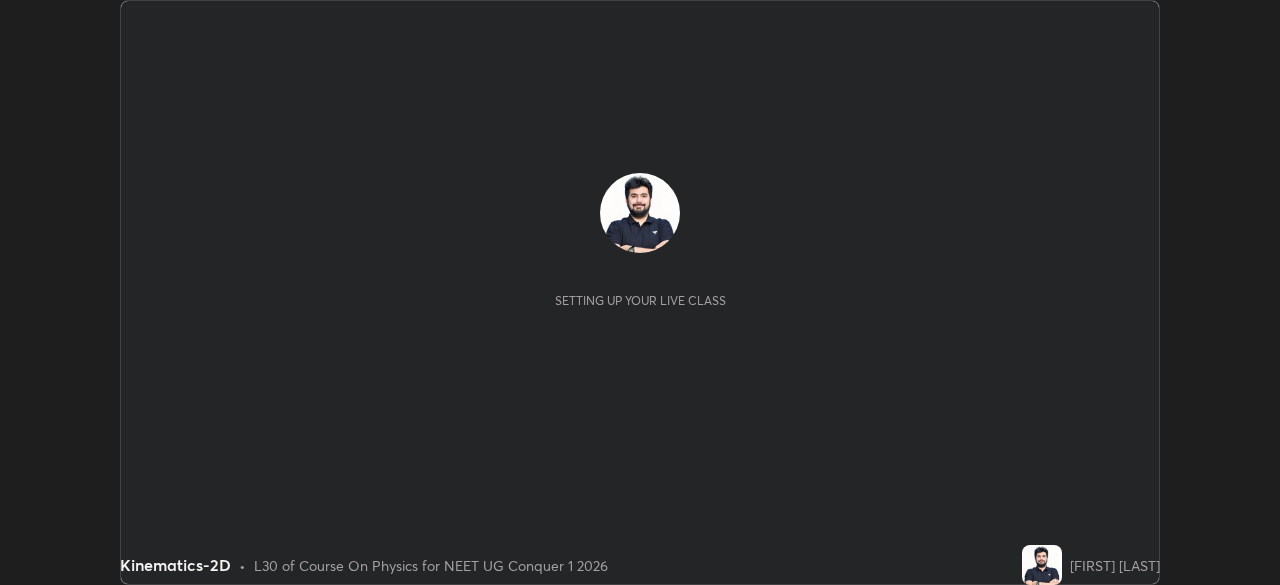 scroll, scrollTop: 0, scrollLeft: 0, axis: both 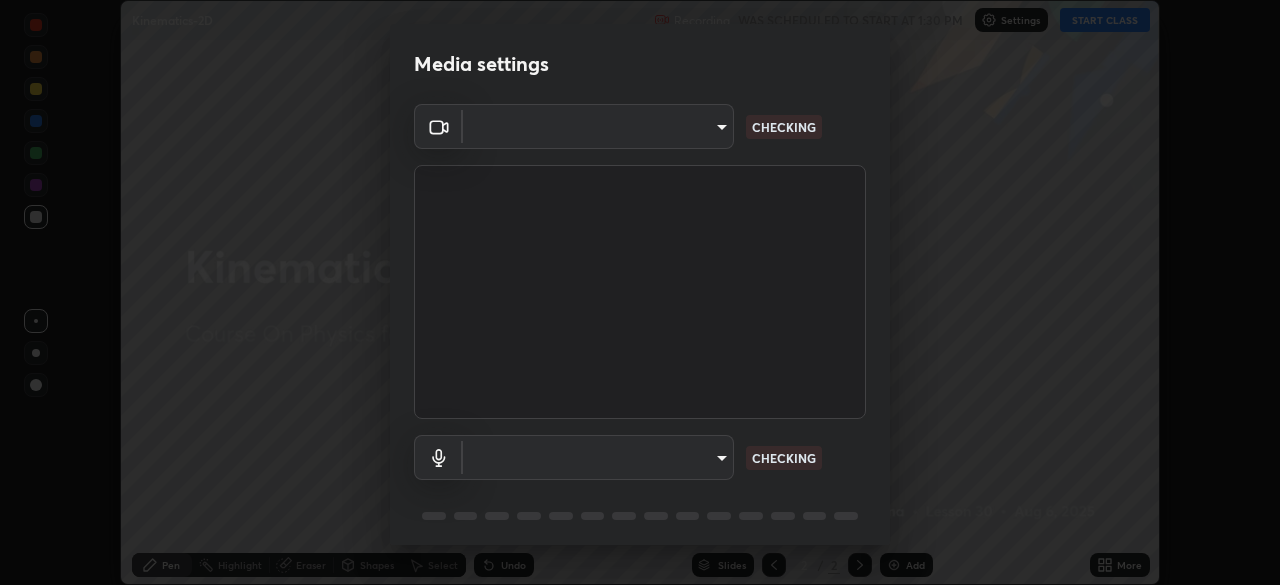 type on "7c0fbee520007ce8cb288d1ee827530c35c59e124cef56c3368f914323853268" 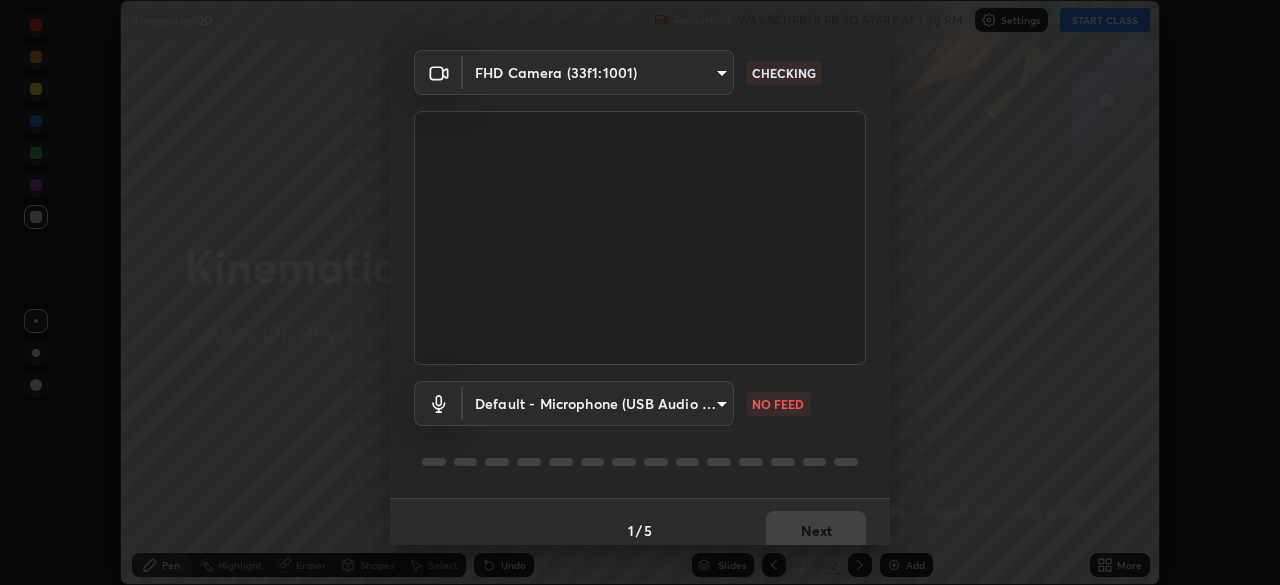 scroll, scrollTop: 71, scrollLeft: 0, axis: vertical 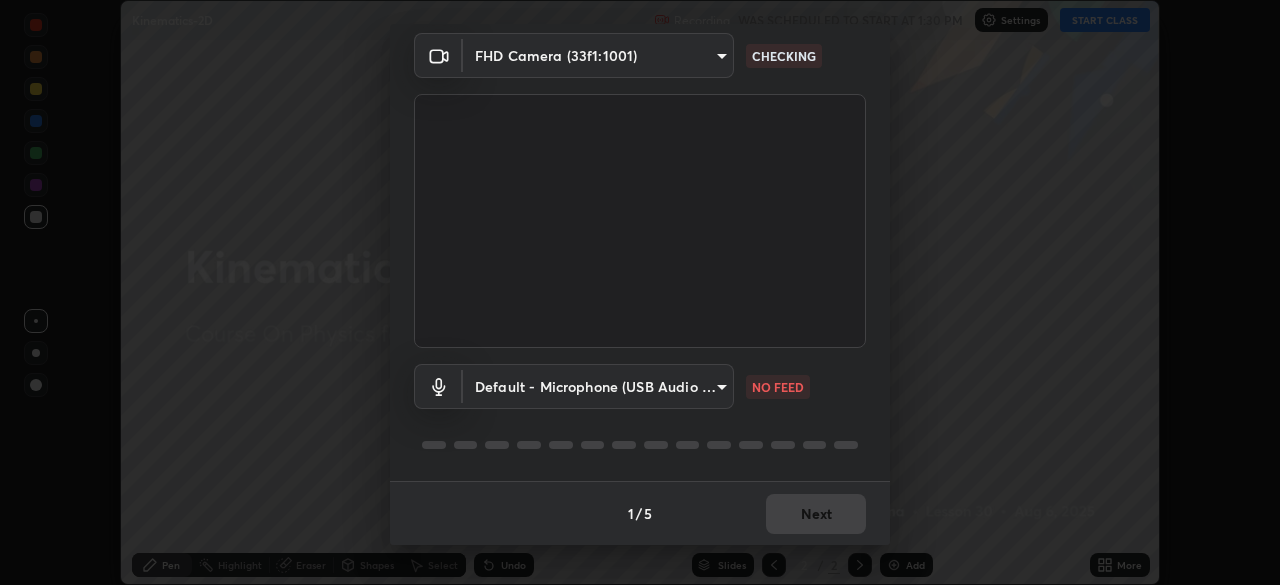 click on "Erase all Kinematics-2D Recording WAS SCHEDULED TO START AT 1:30 PM Settings START CLASS Setting up your live class Kinematics-2D • L30 of Course On Physics for NEET UG Conquer 1 2026 [NAME] Pen Highlight Eraser Shapes Select Undo Slides 2 / 2 Add More No doubts shared Encourage your learners to ask a doubt for better clarity Report an issue Reason for reporting Buffering Chat not working Audio - Video sync issue Educator video quality low ​ Attach an image Report Media settings FHD Camera ([ID]) CHECKING Default - Microphone (USB Audio Device) default NO FEED 1 / 5 Next" at bounding box center [640, 292] 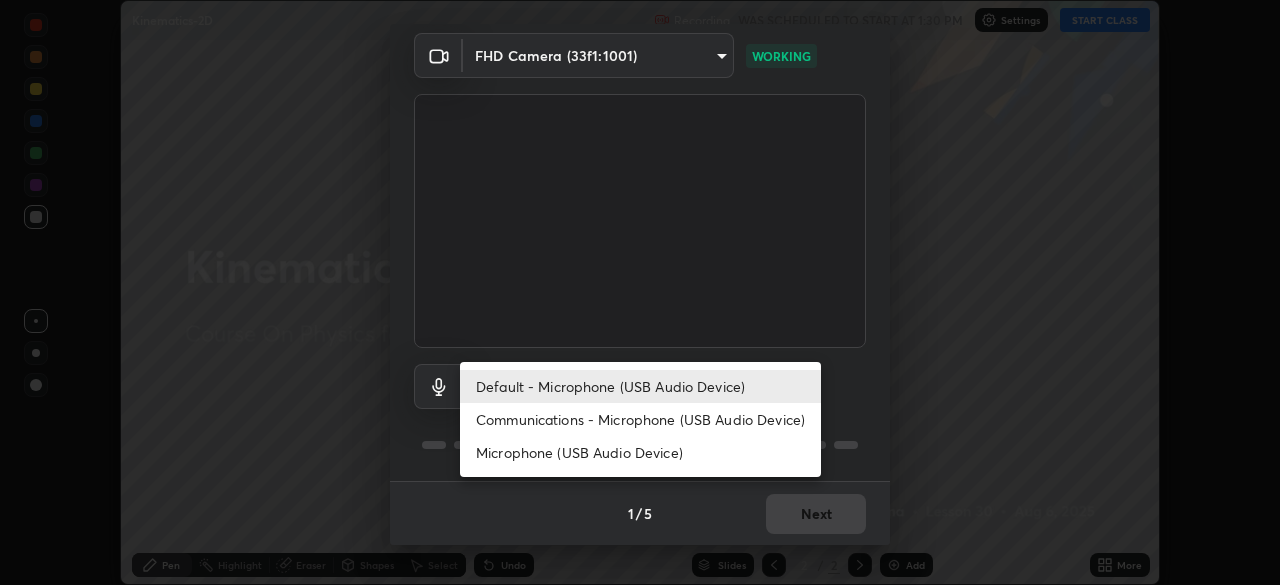 click on "Communications - Microphone (USB Audio Device)" at bounding box center (640, 419) 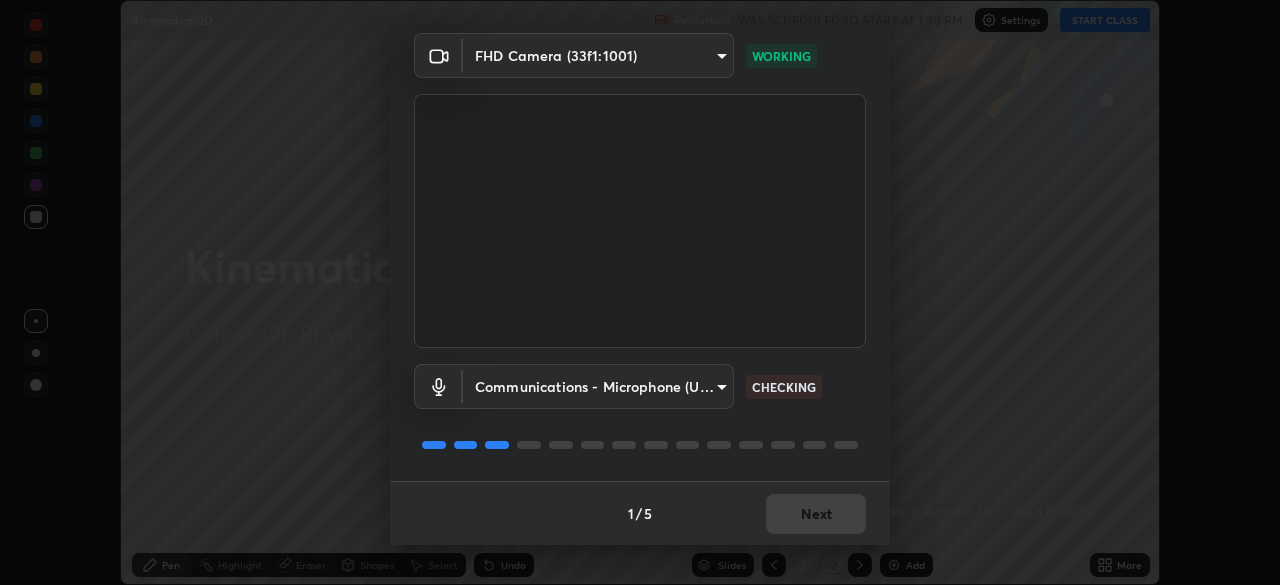 click on "Communications - Microphone (USB Audio Device) communications CHECKING" at bounding box center [640, 414] 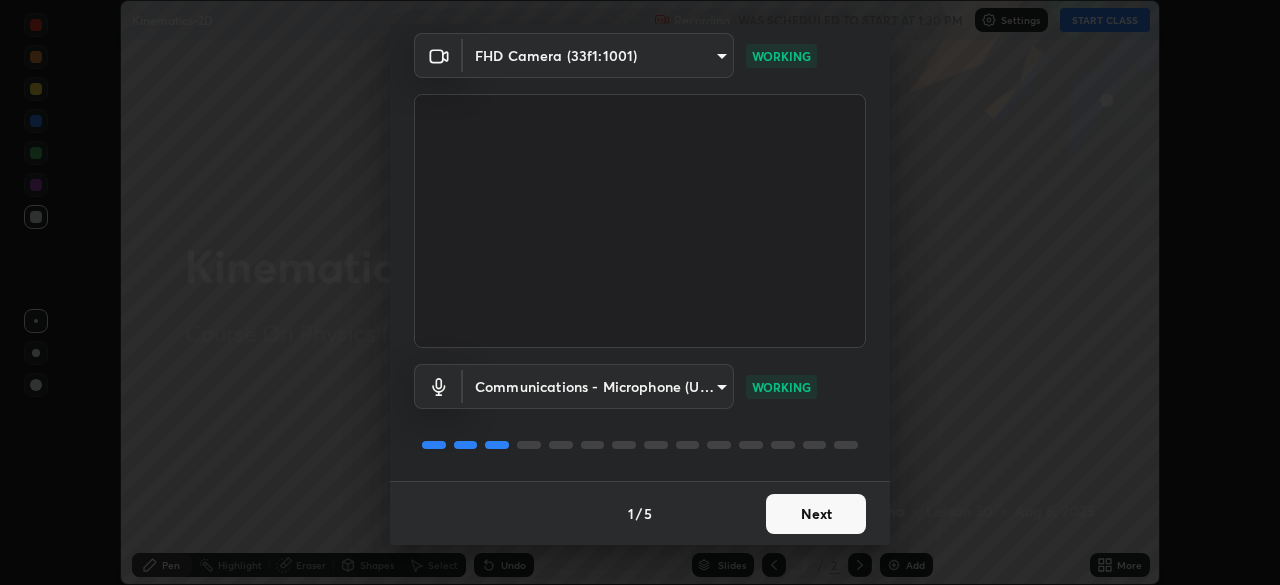 click on "Next" at bounding box center [816, 514] 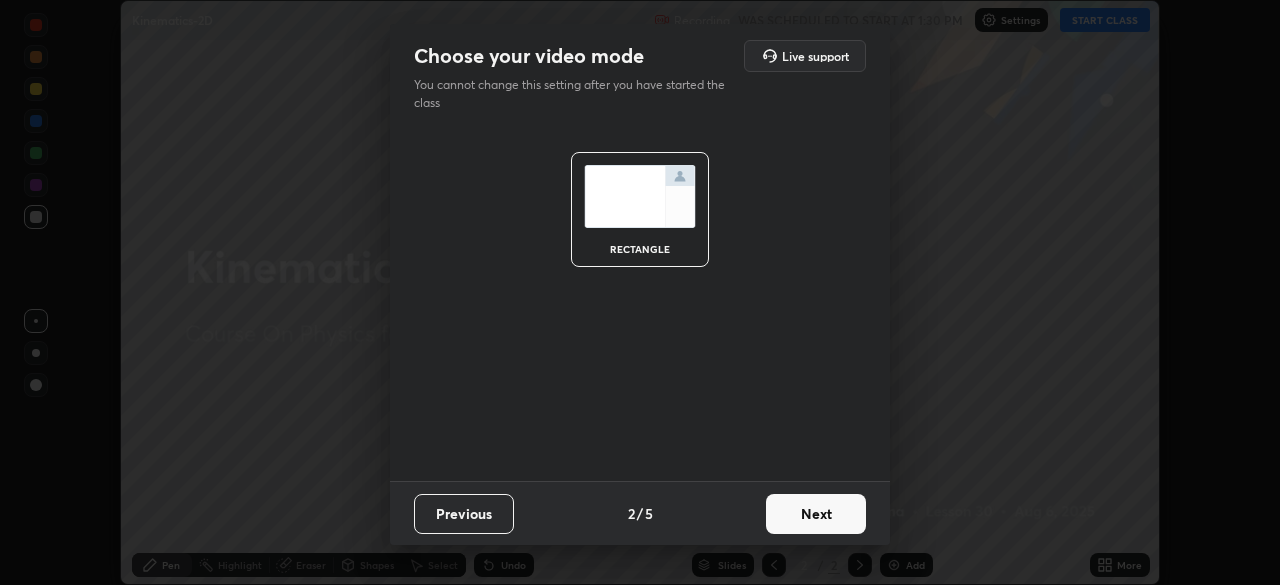 scroll, scrollTop: 0, scrollLeft: 0, axis: both 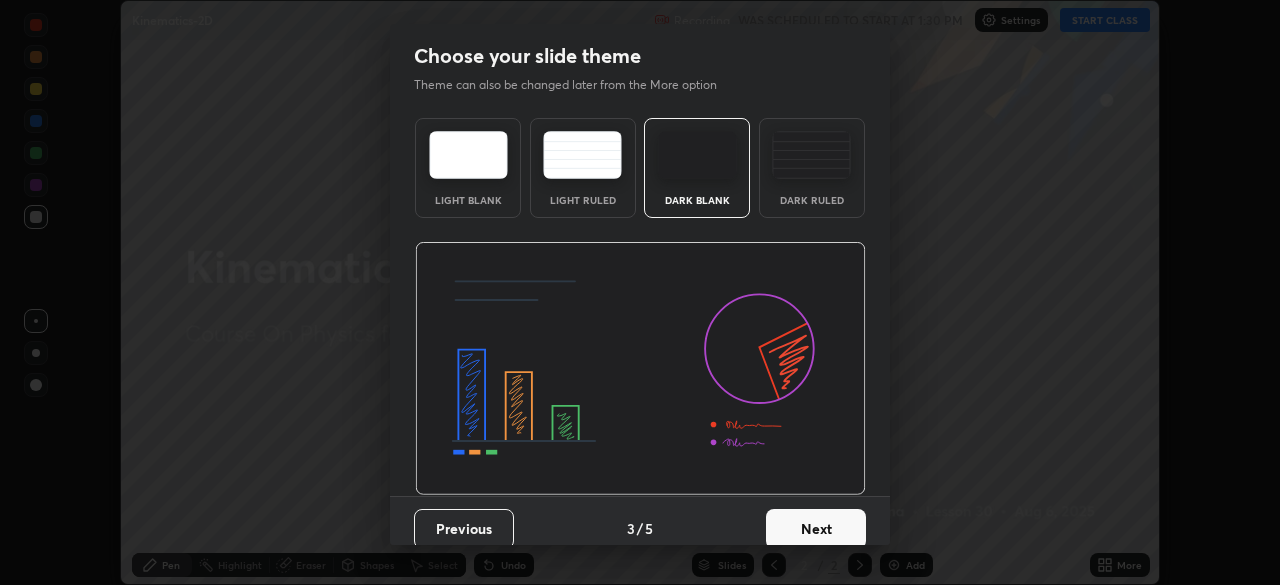 click on "Next" at bounding box center (816, 529) 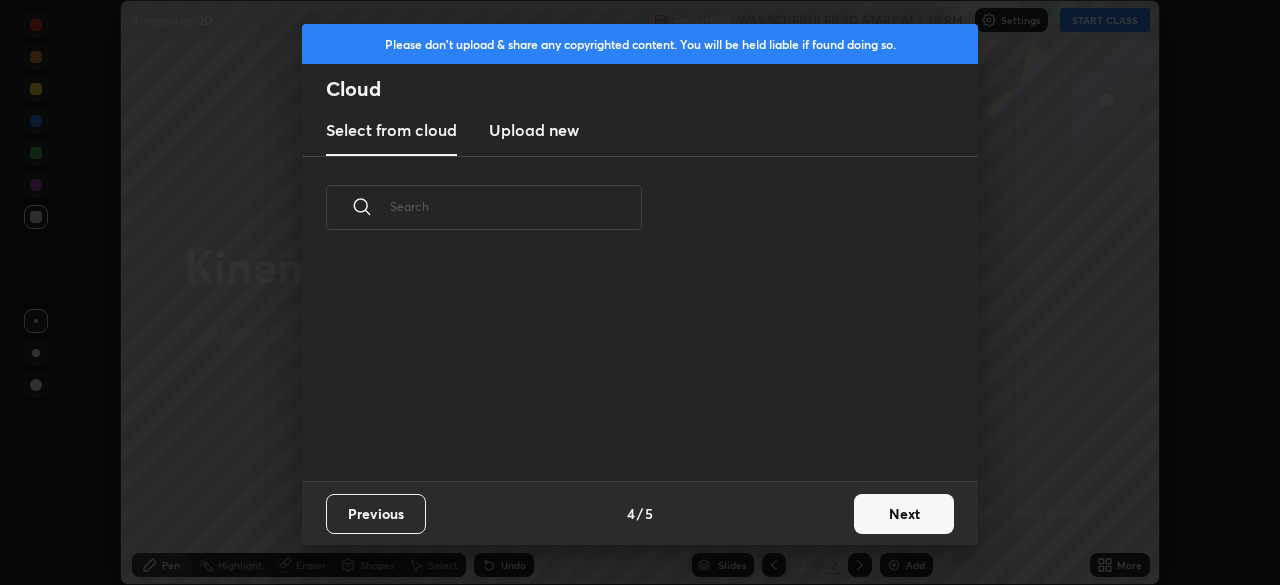 scroll, scrollTop: 7, scrollLeft: 11, axis: both 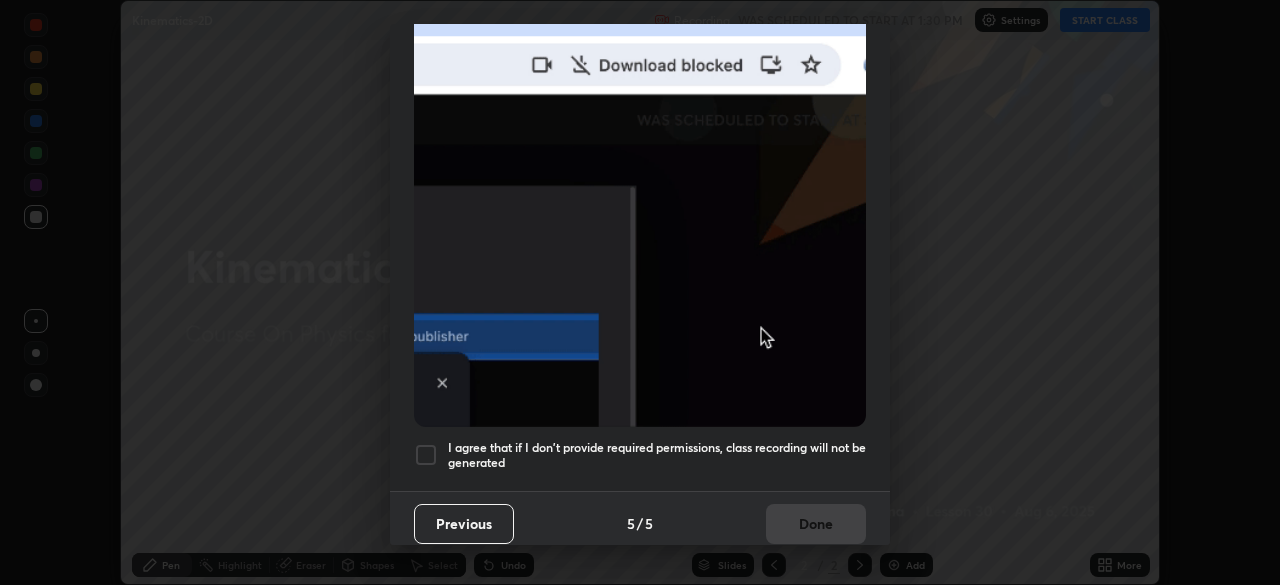 click at bounding box center (426, 455) 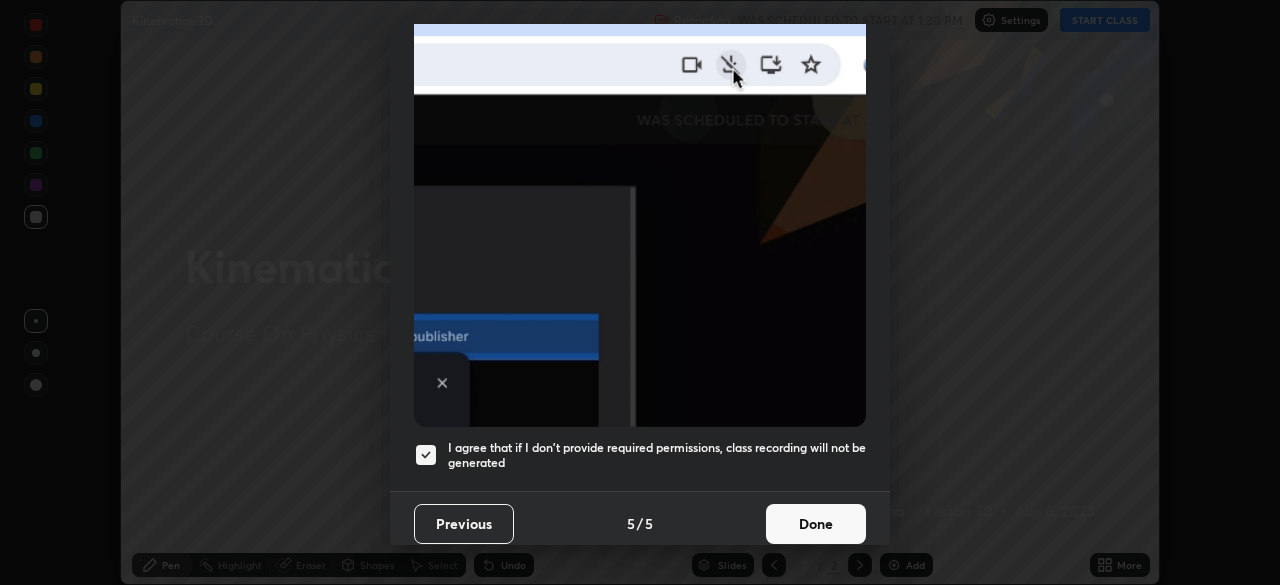 click on "Done" at bounding box center [816, 524] 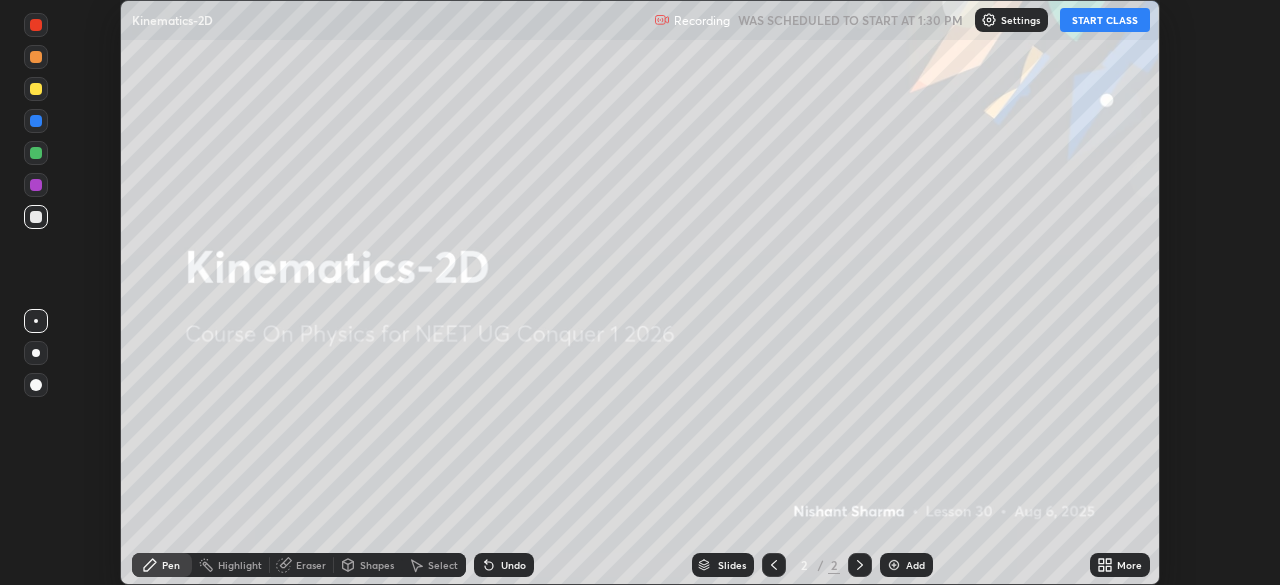 click on "START CLASS" at bounding box center (1105, 20) 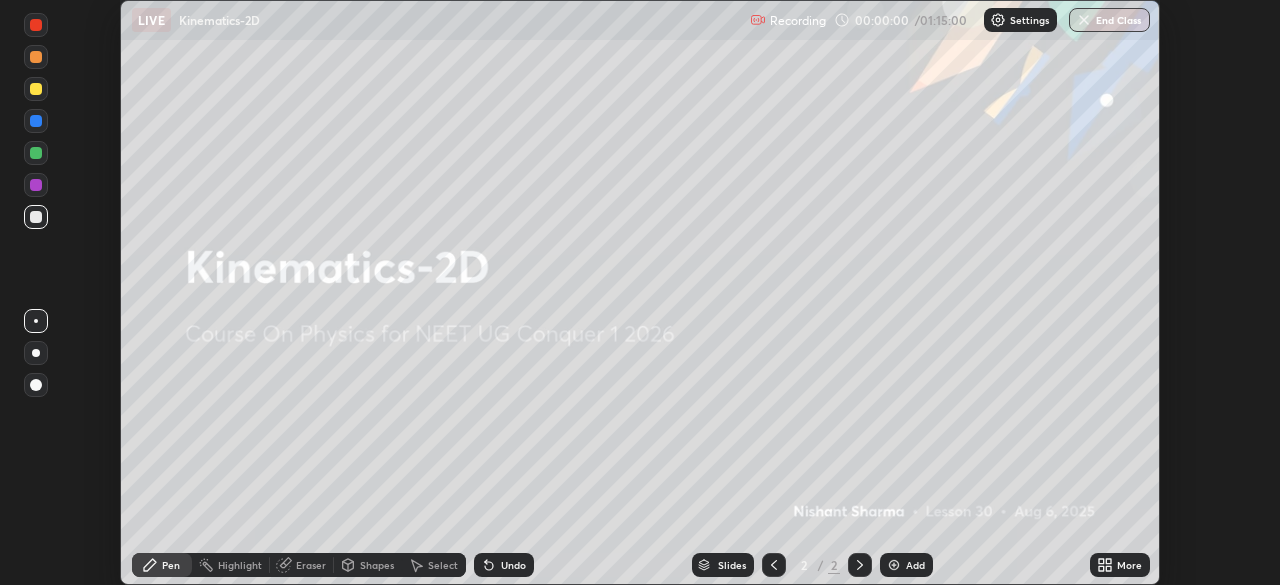 click on "More" at bounding box center [1129, 565] 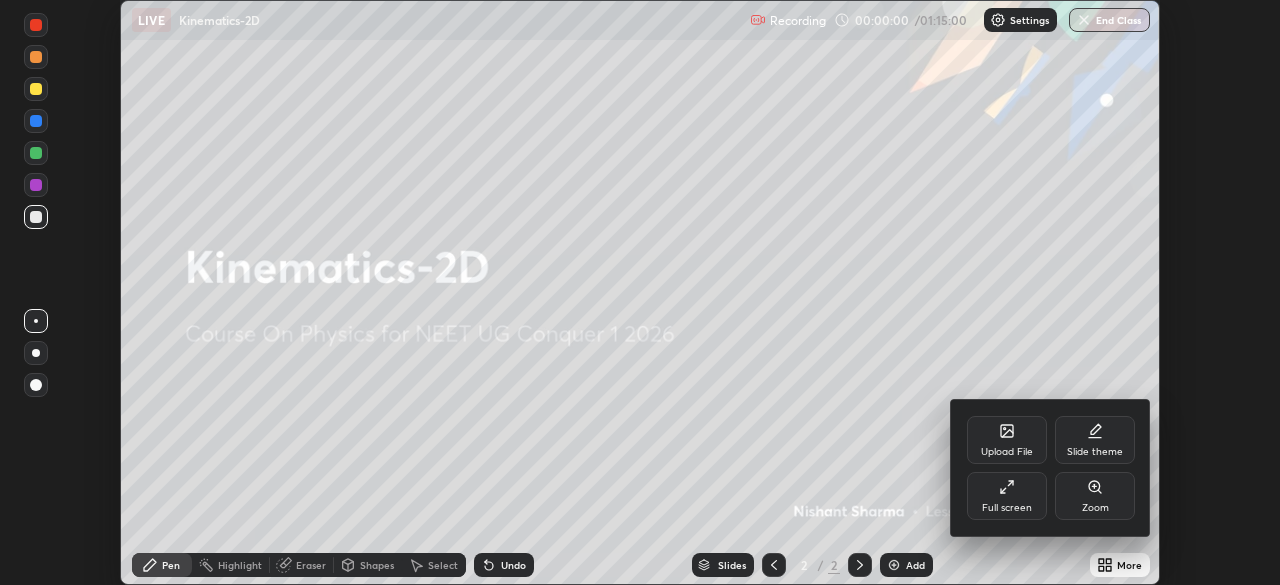 click on "Full screen" at bounding box center (1007, 496) 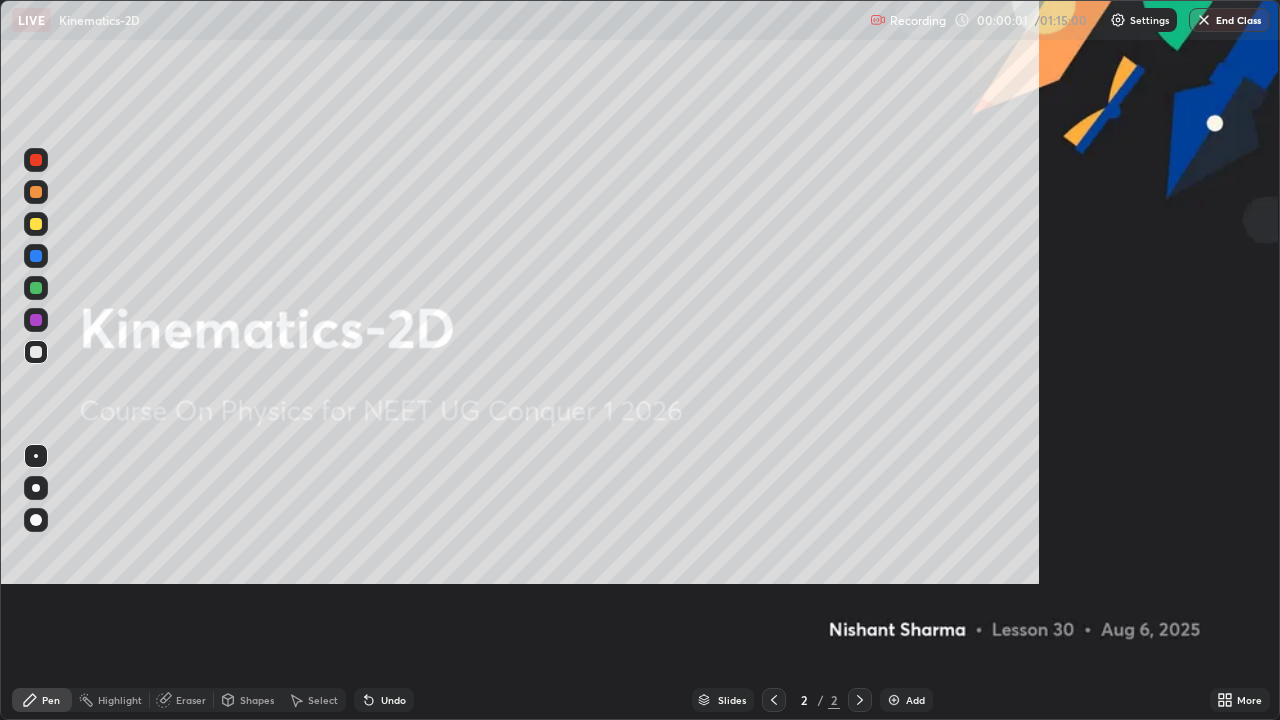 scroll, scrollTop: 99280, scrollLeft: 98720, axis: both 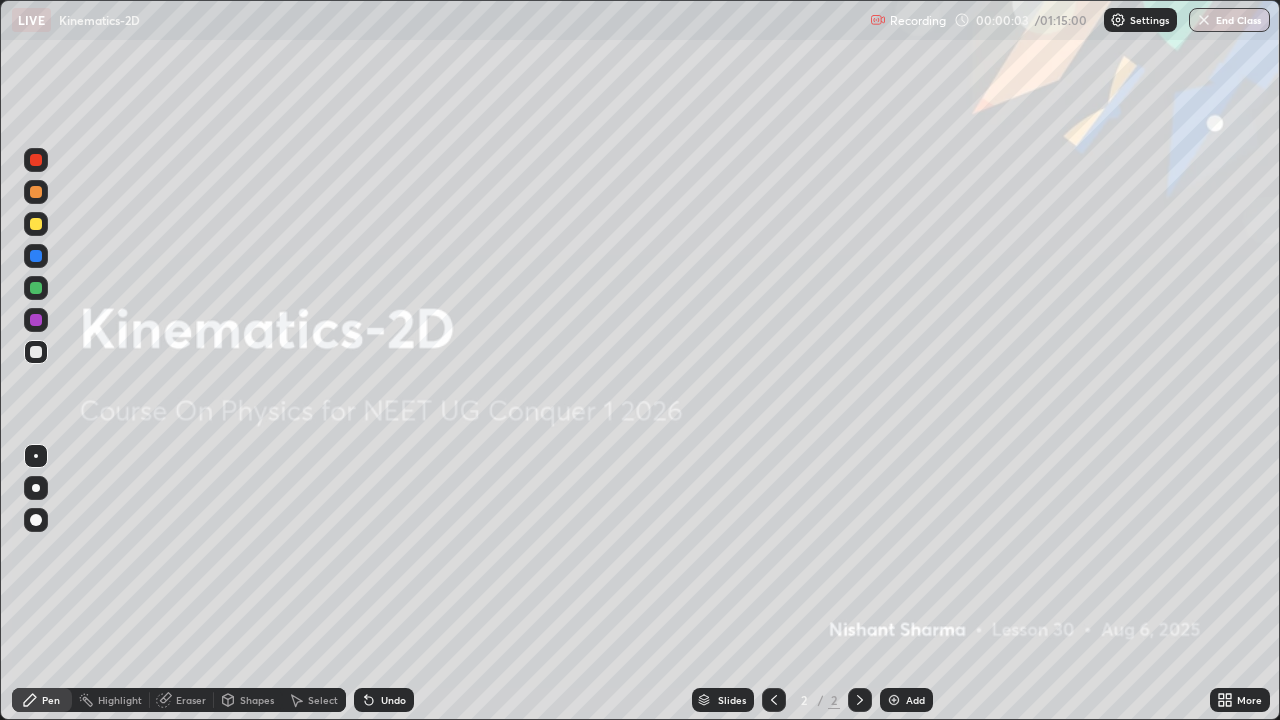 click on "Add" at bounding box center (906, 700) 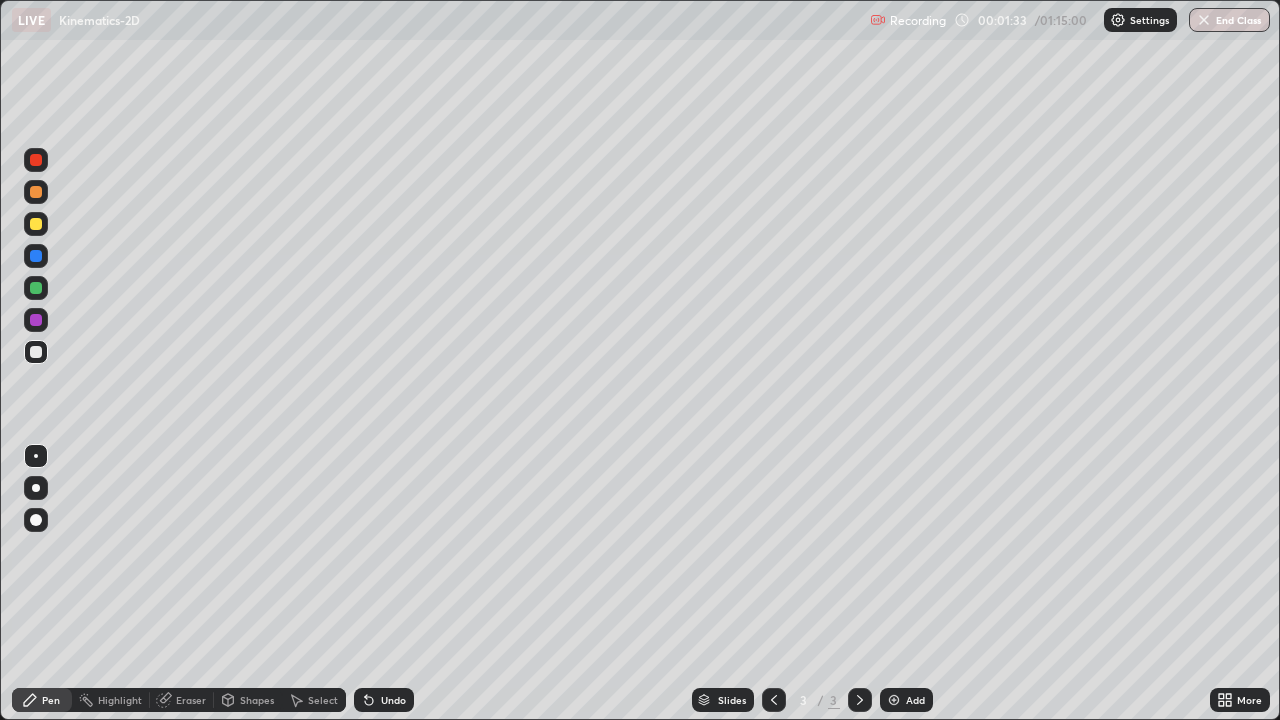 click at bounding box center [36, 224] 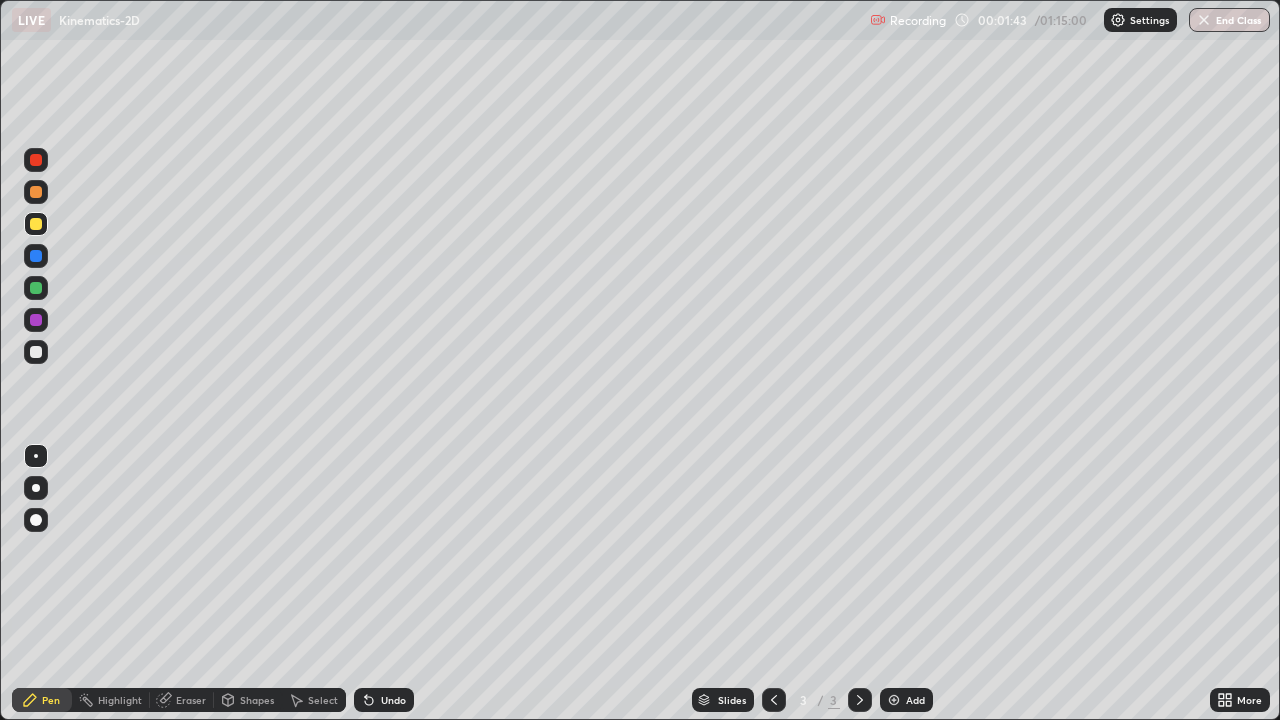 click at bounding box center [36, 352] 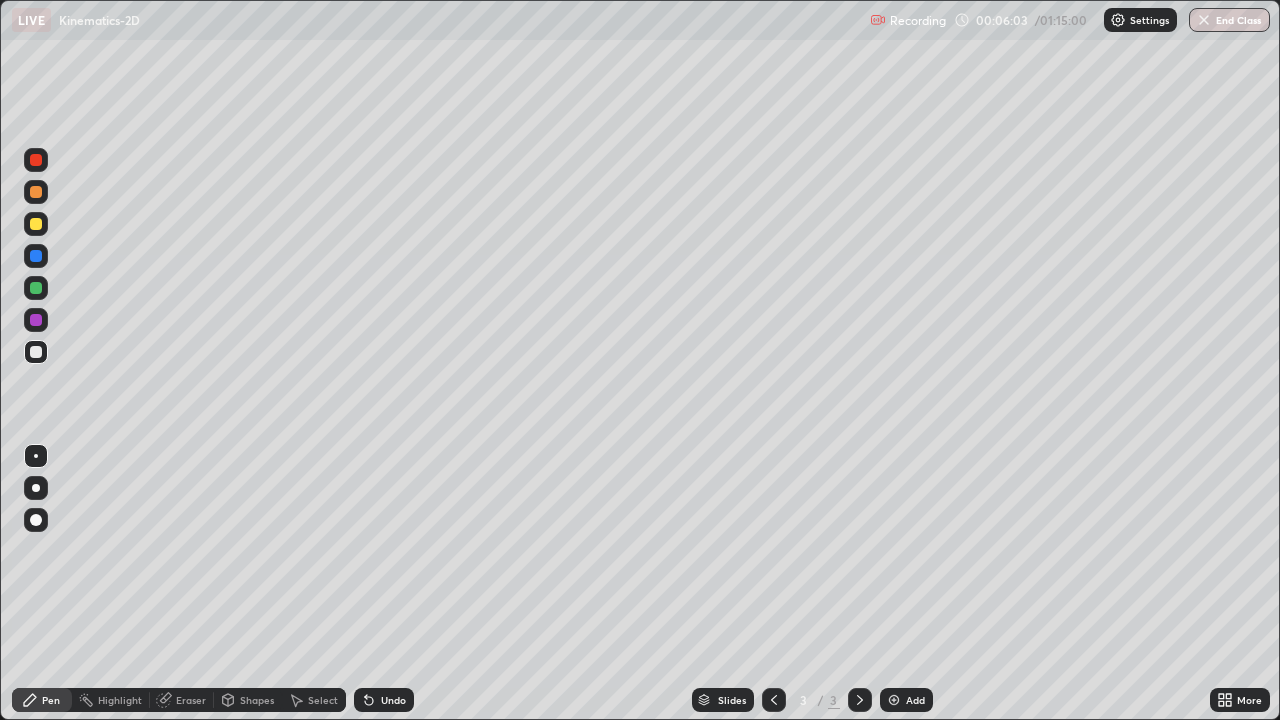 click on "Undo" at bounding box center (393, 700) 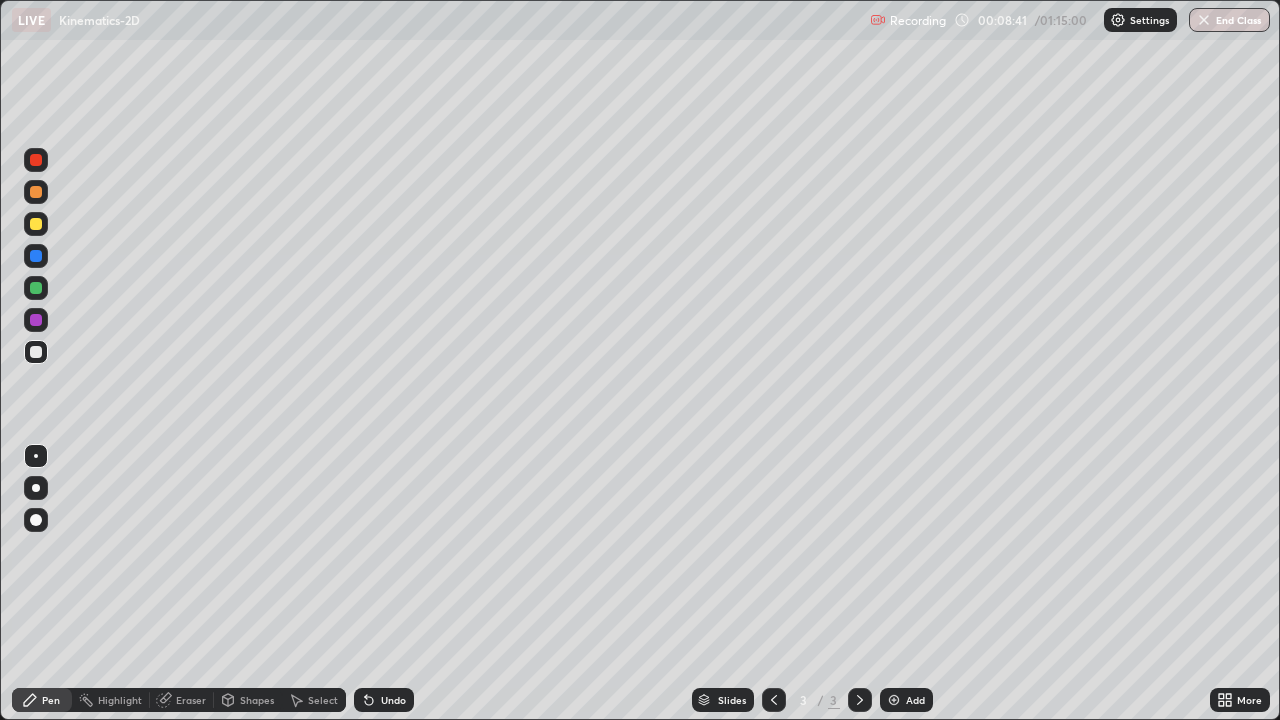 click on "Add" at bounding box center (906, 700) 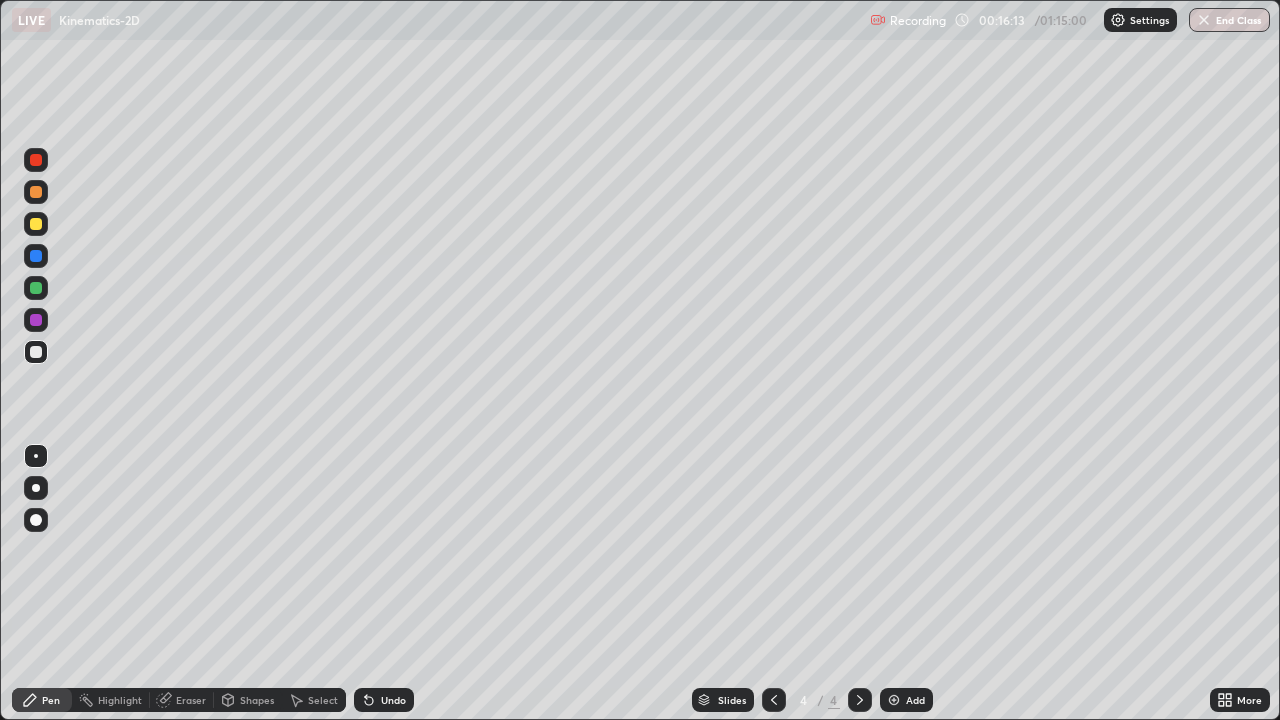 click at bounding box center [894, 700] 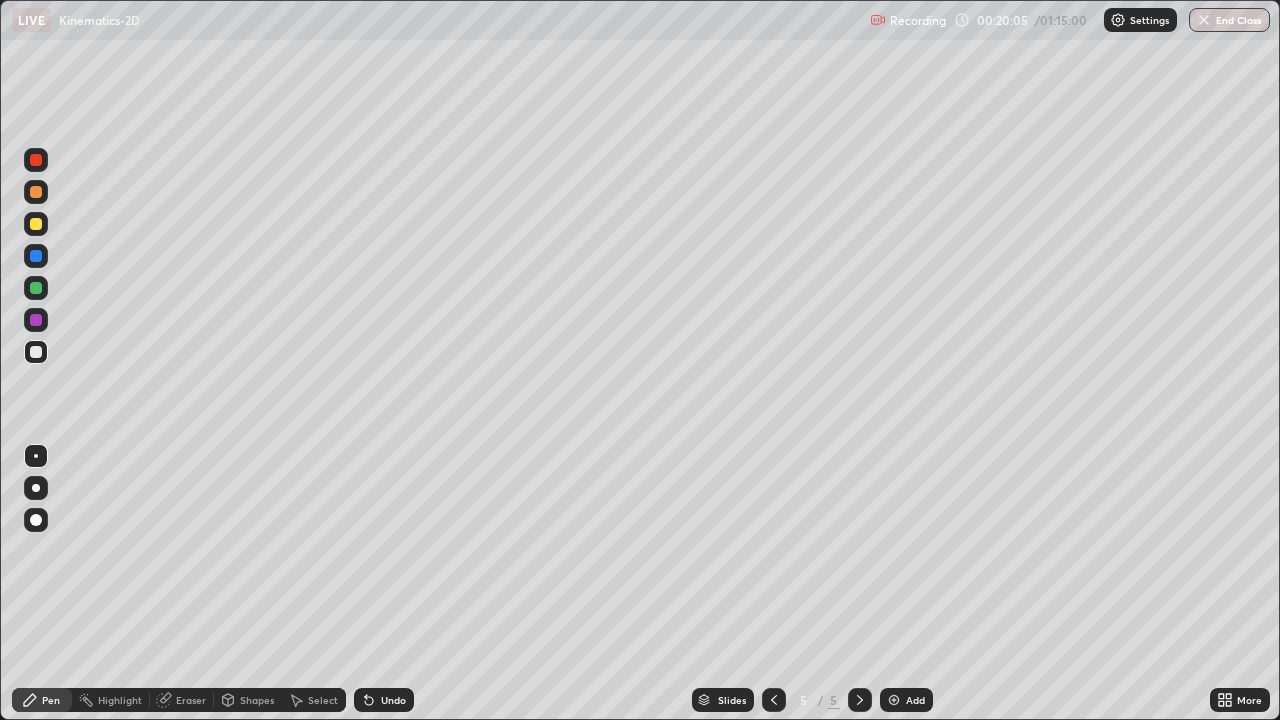 click on "Undo" at bounding box center (393, 700) 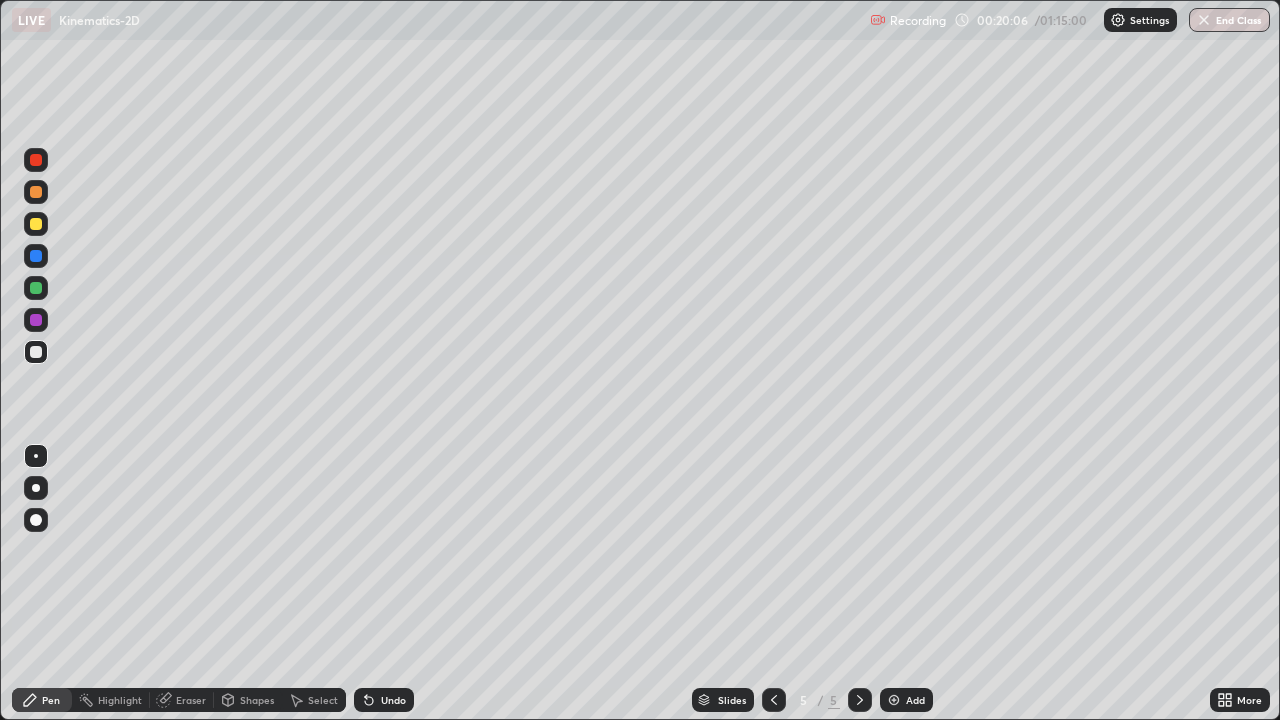 click on "Undo" at bounding box center [384, 700] 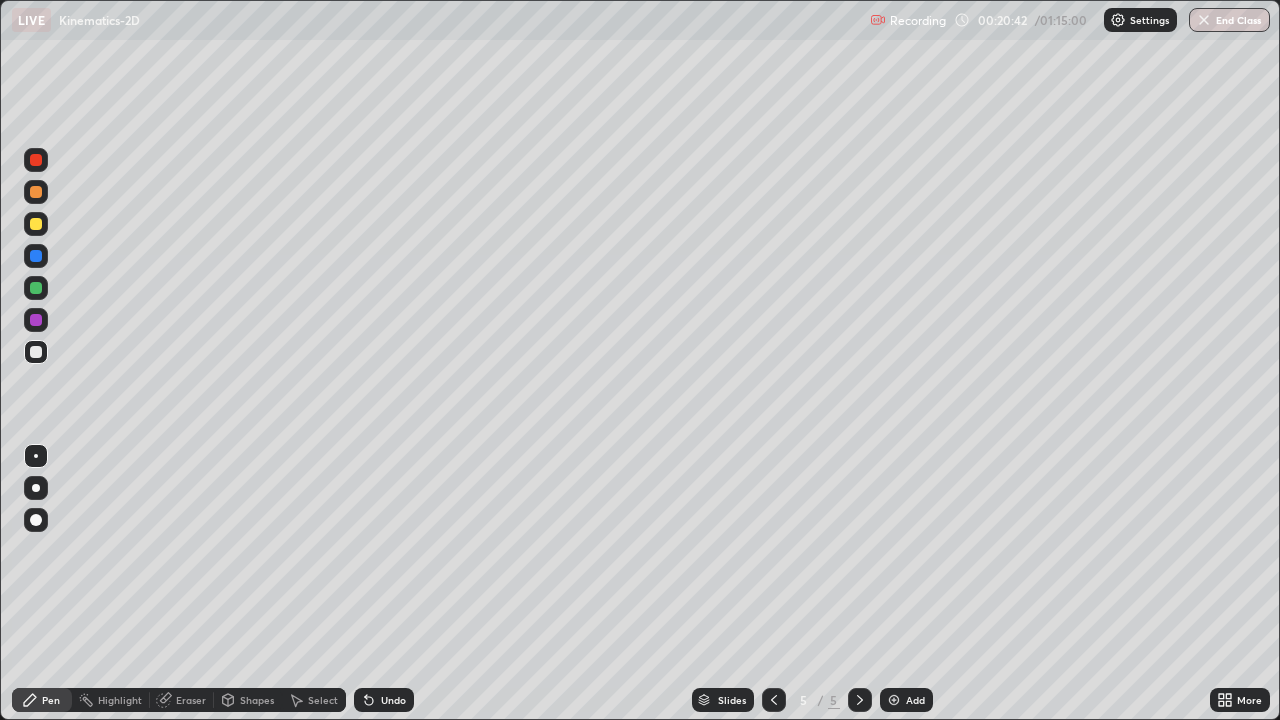 click on "Undo" at bounding box center [393, 700] 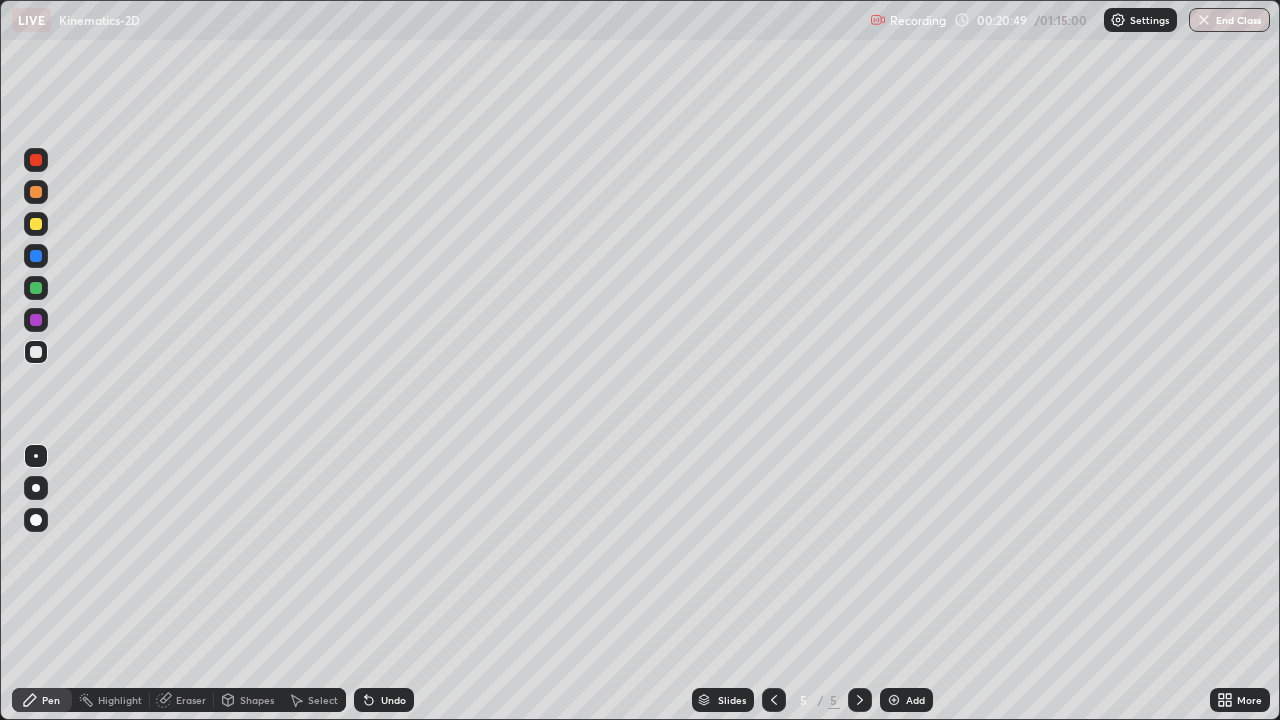 click on "Undo" at bounding box center [384, 700] 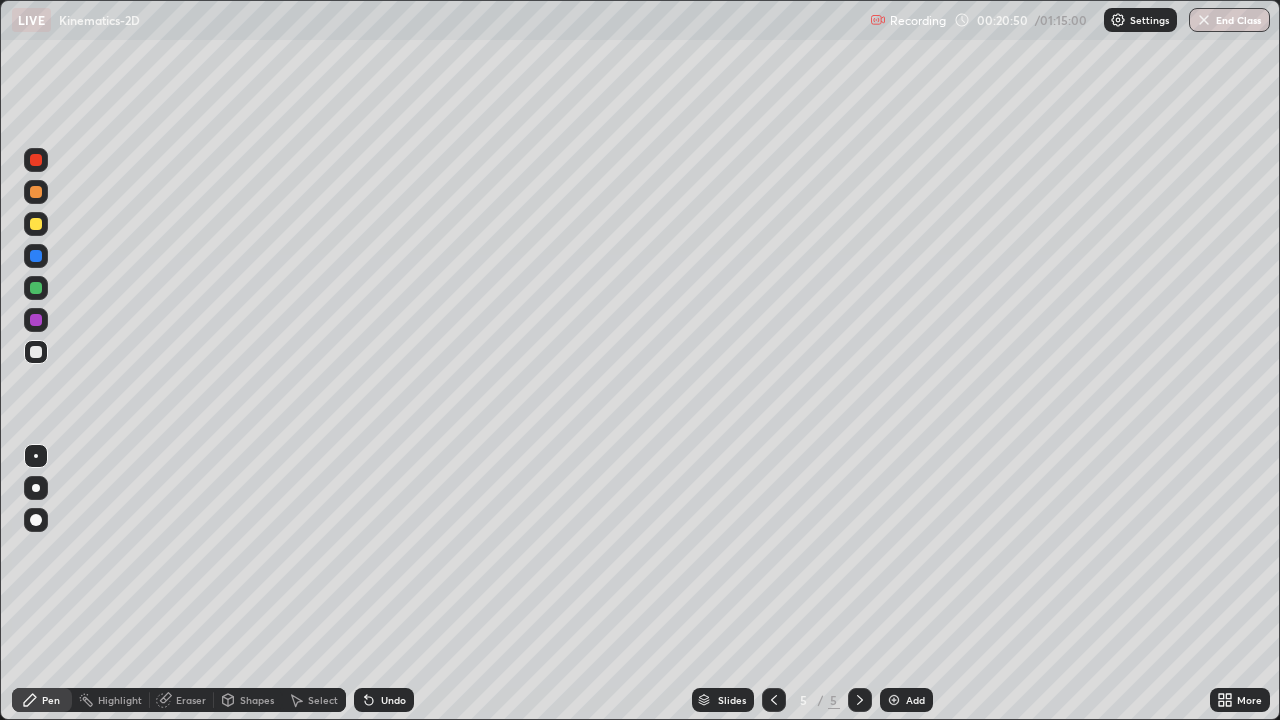 click on "Undo" at bounding box center (393, 700) 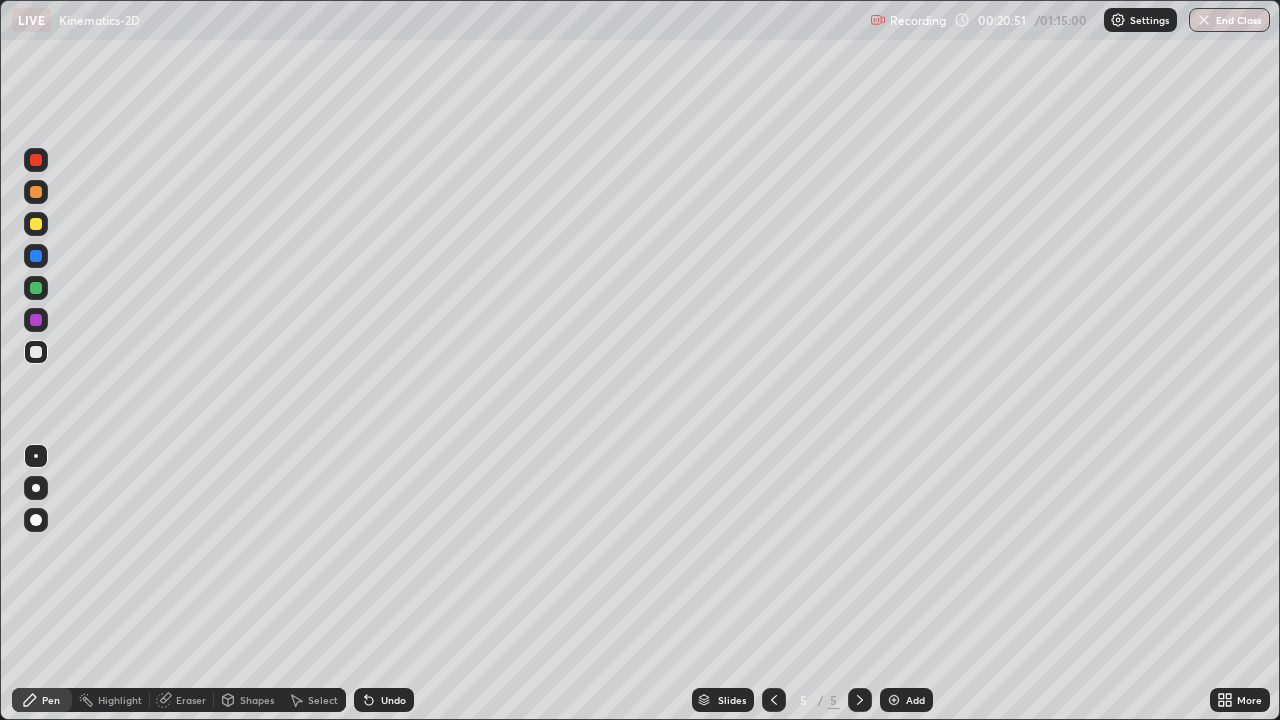 click on "Undo" at bounding box center (393, 700) 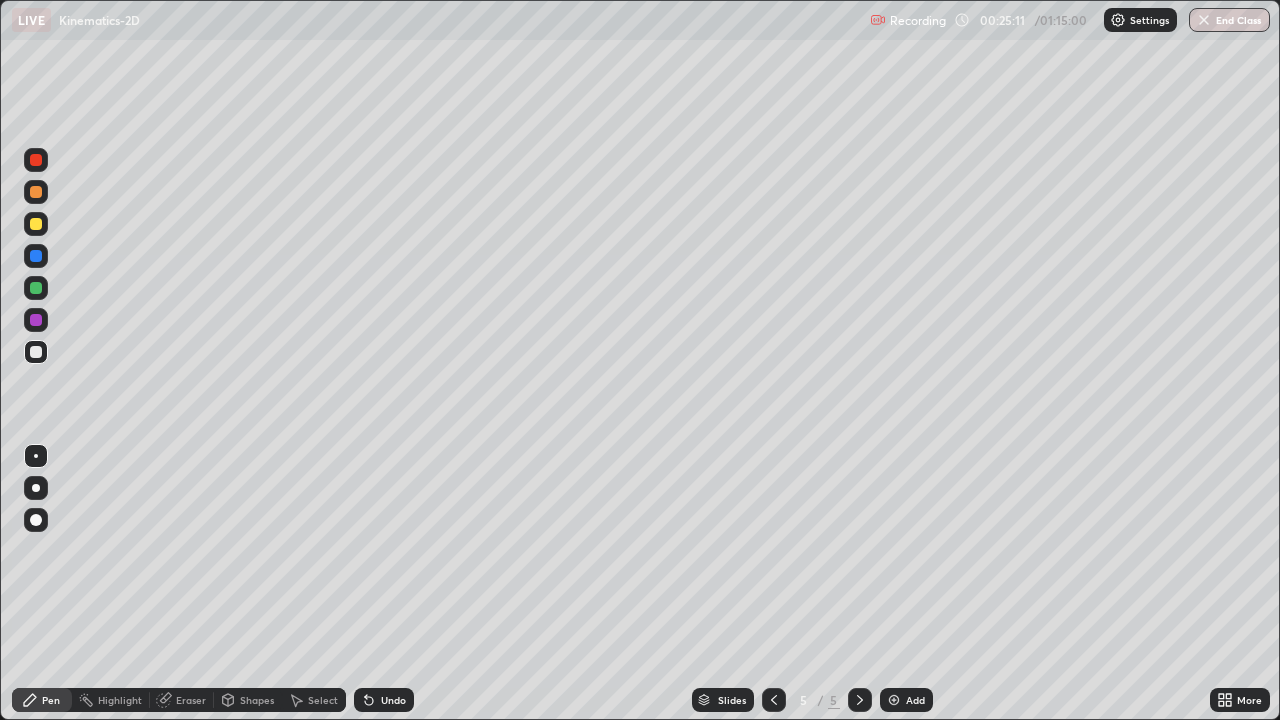 click on "Add" at bounding box center [915, 700] 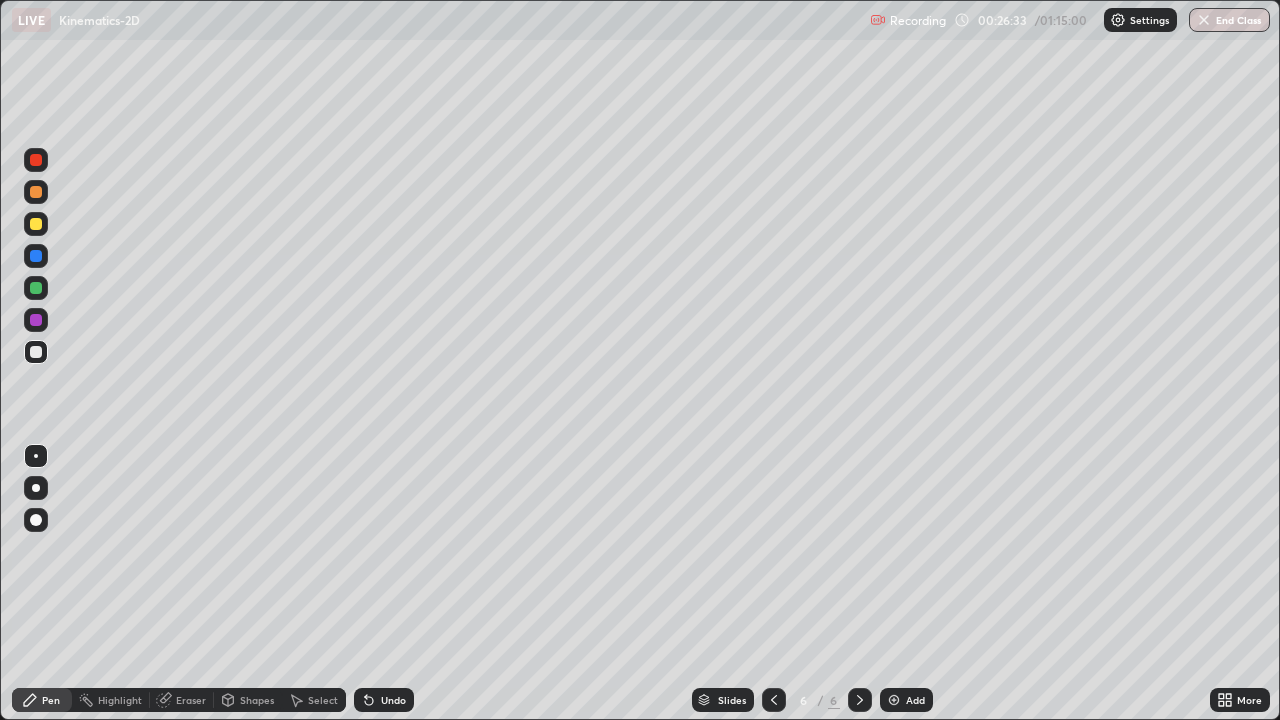 click on "Eraser" at bounding box center (191, 700) 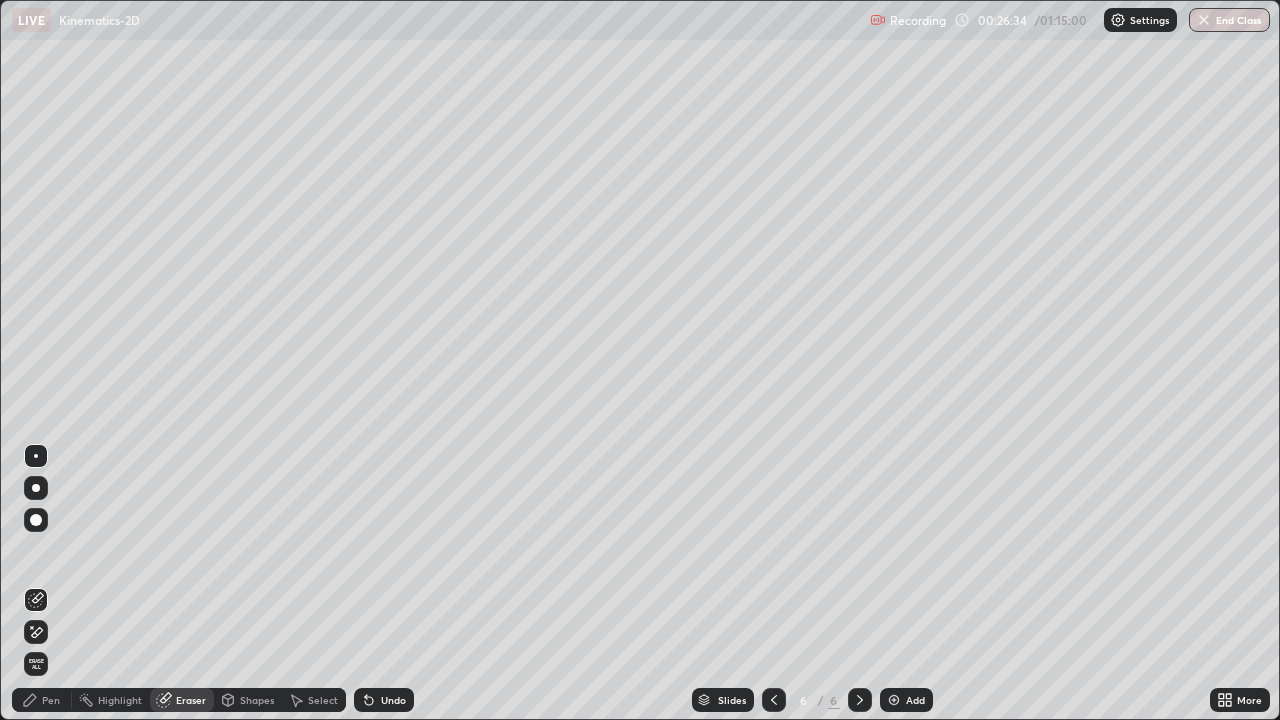 click on "Pen" at bounding box center (42, 700) 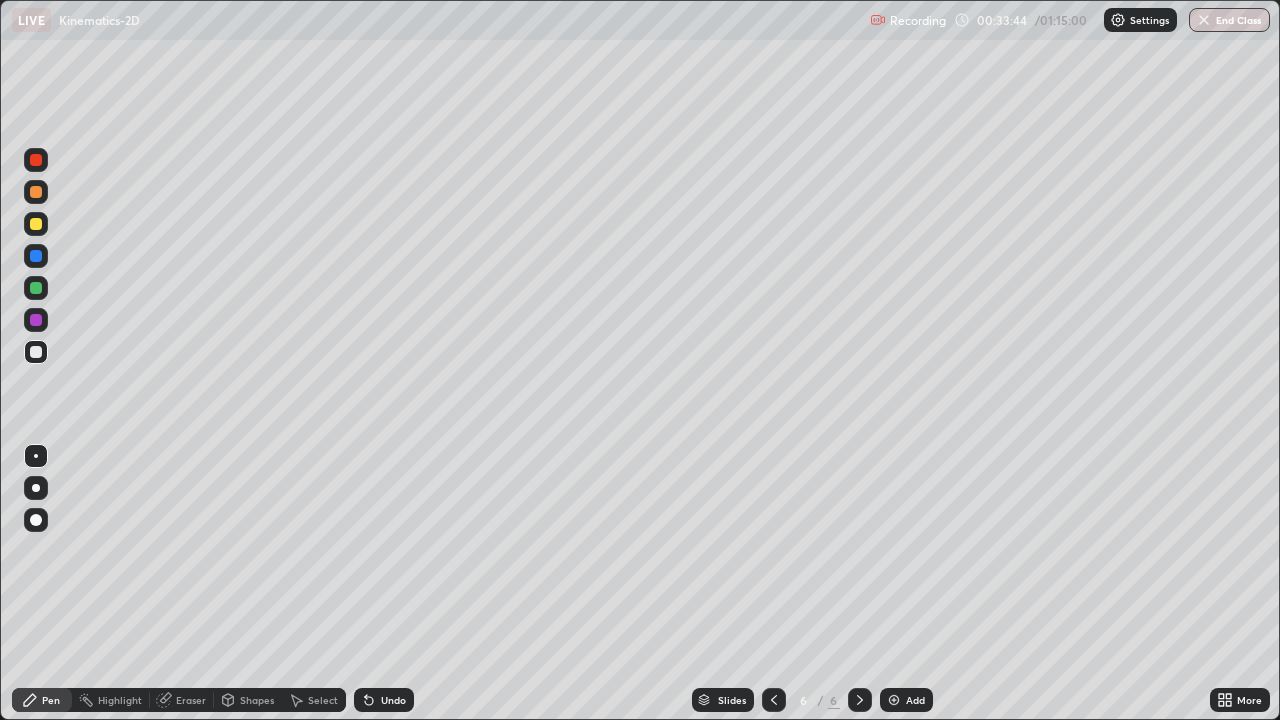 click 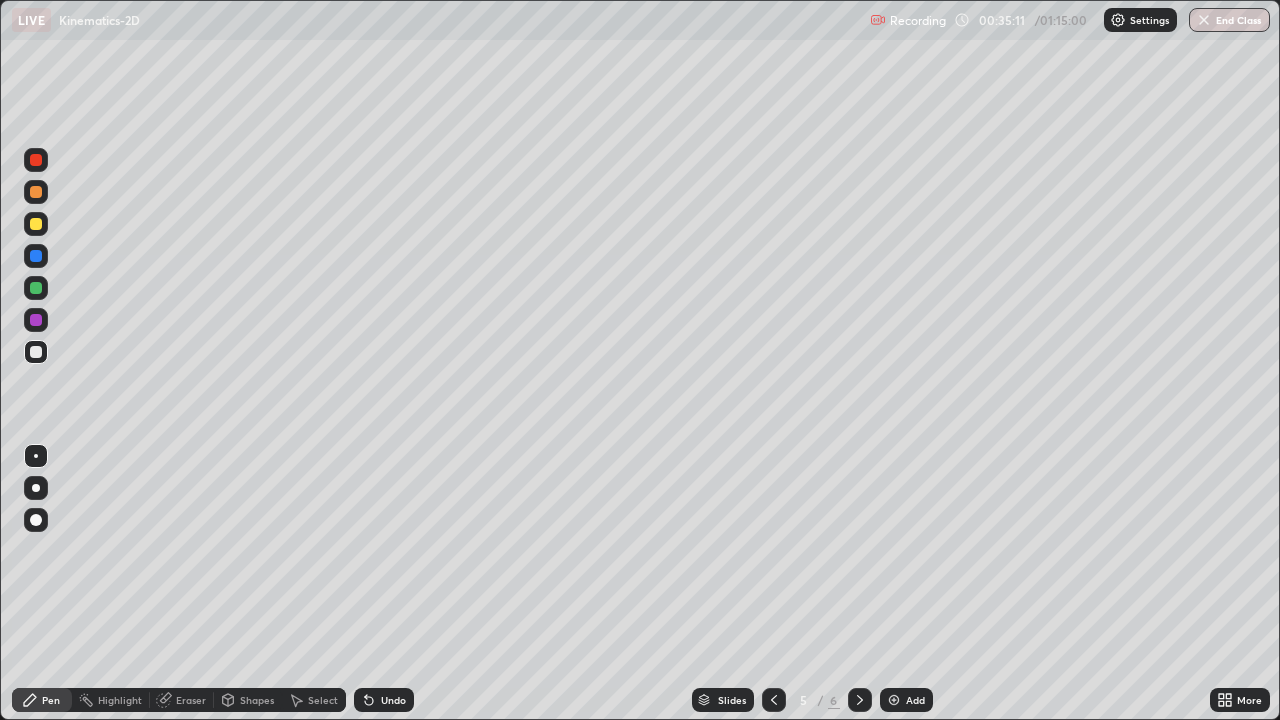 click 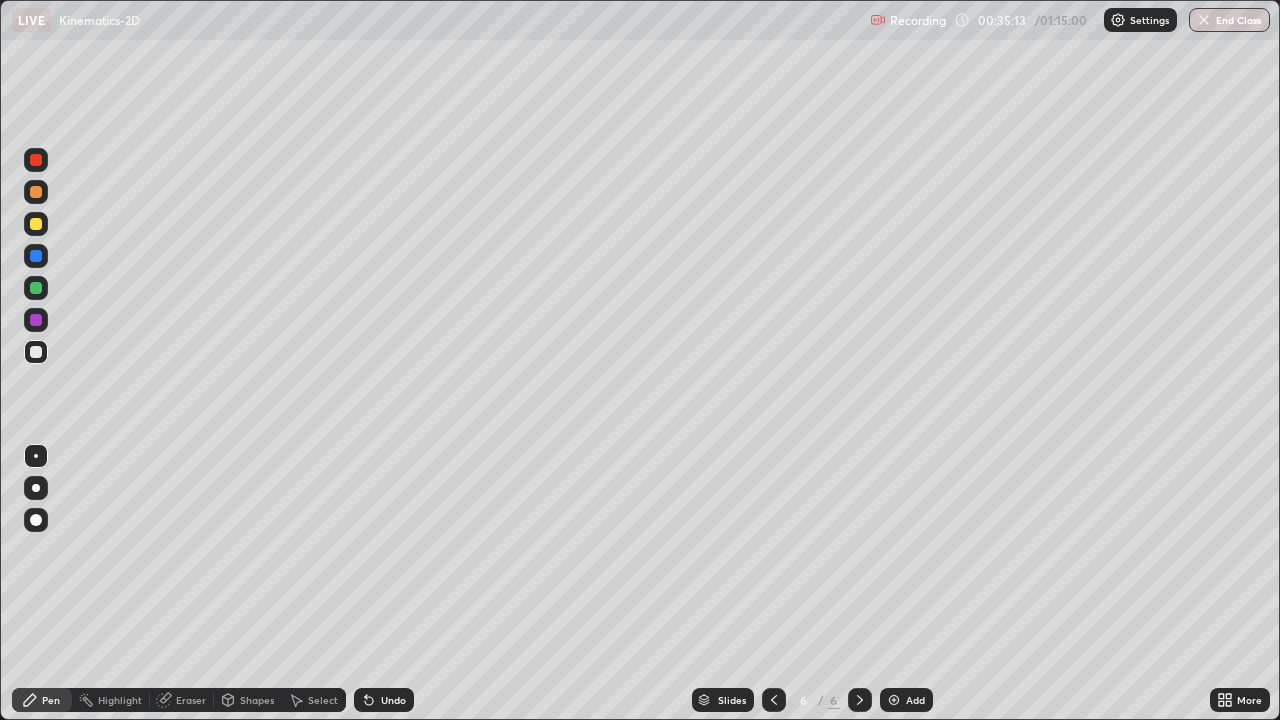 click on "Add" at bounding box center (915, 700) 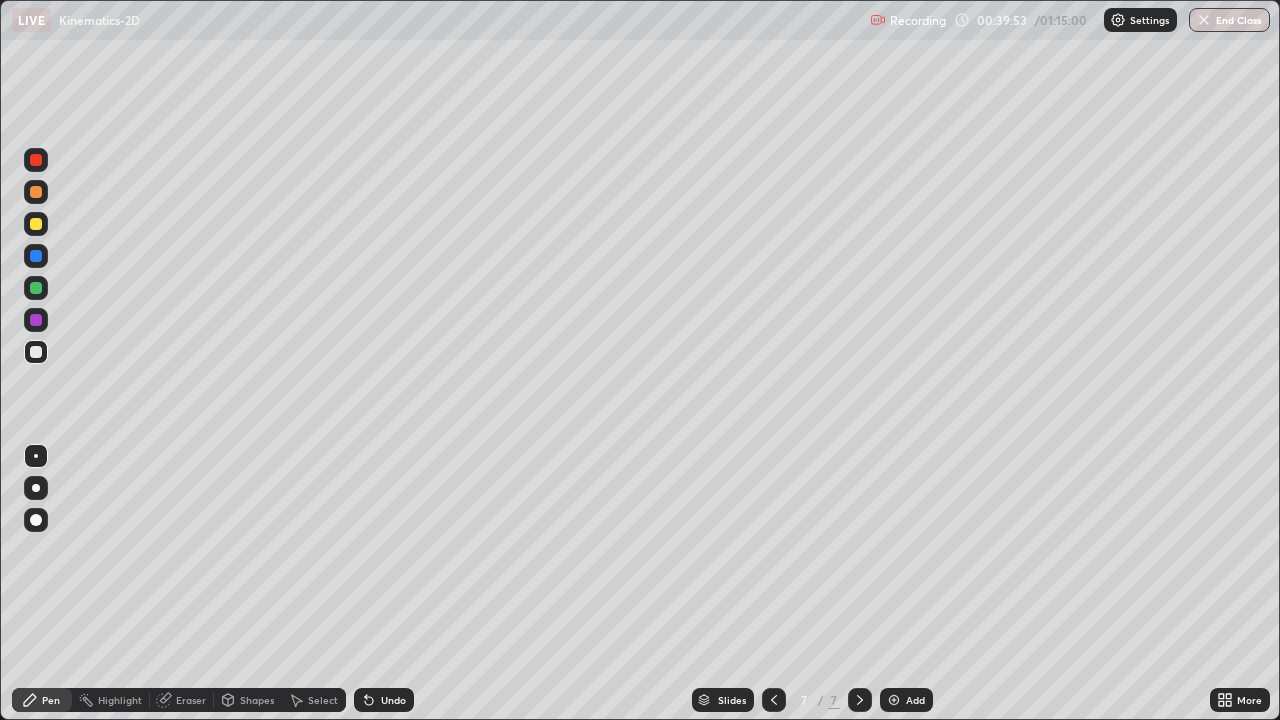 click on "Add" at bounding box center (915, 700) 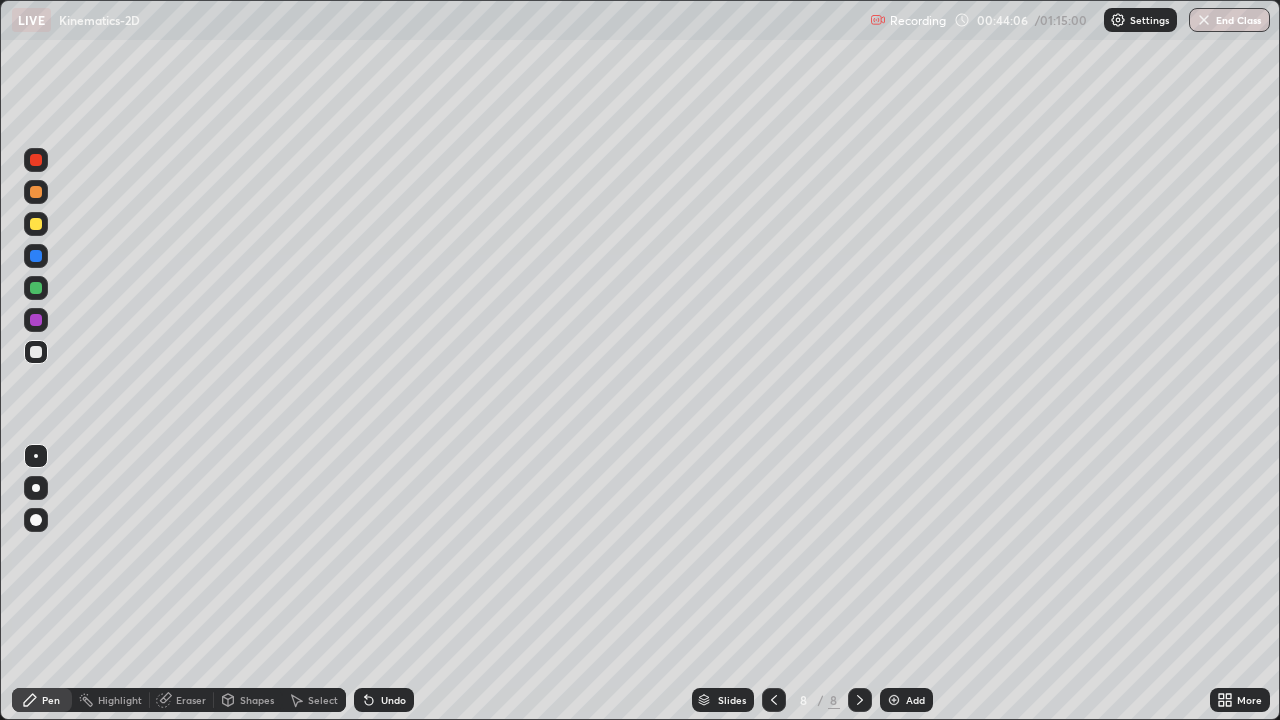 click at bounding box center [894, 700] 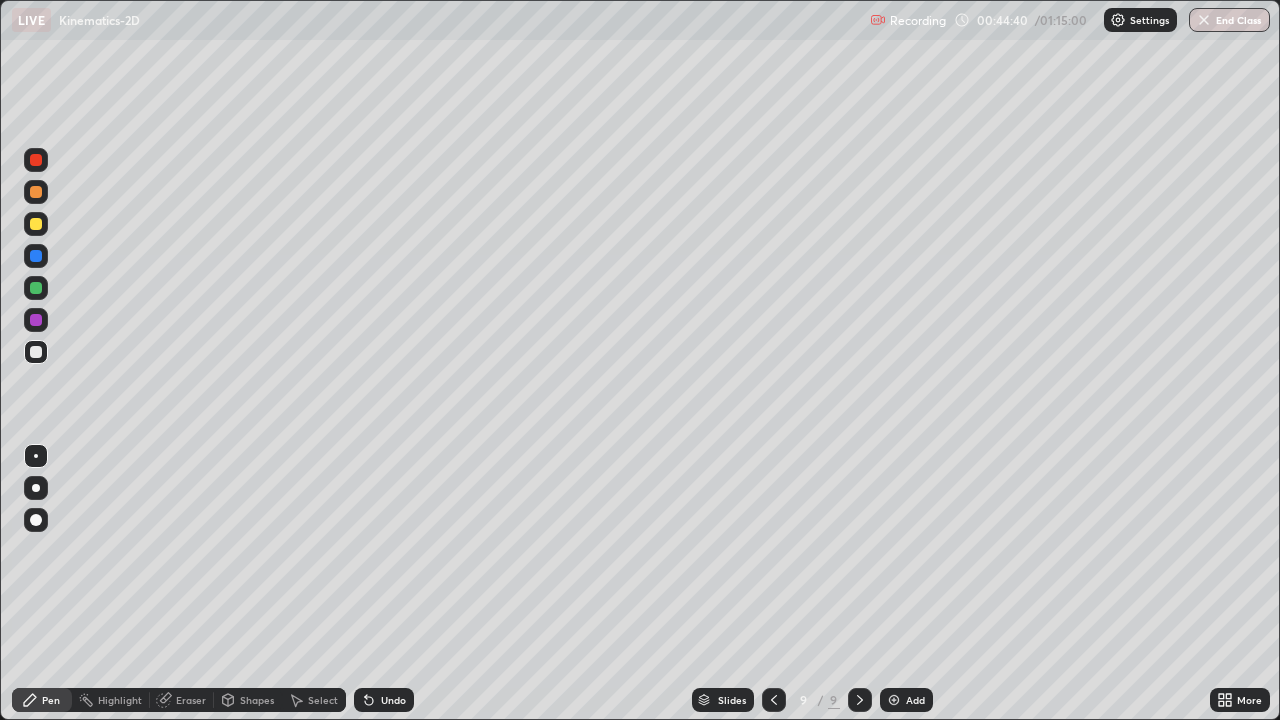 click on "Undo" at bounding box center [393, 700] 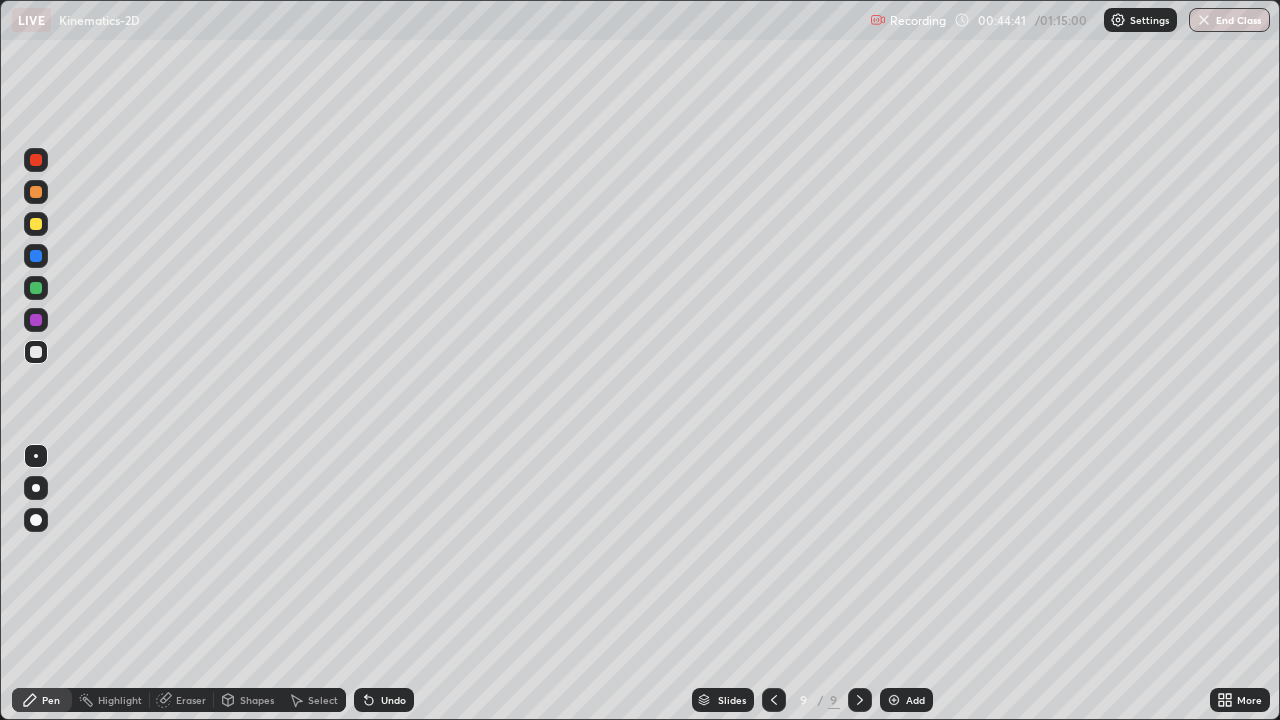 click on "Undo" at bounding box center (384, 700) 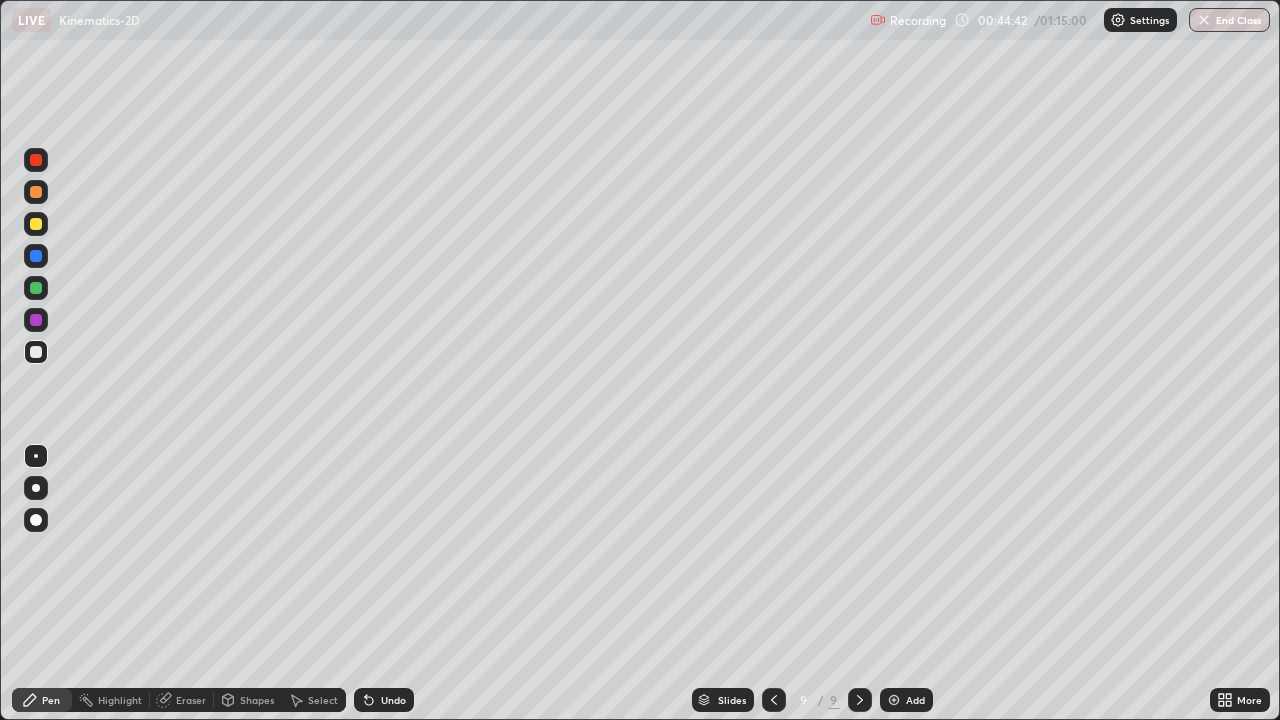 click on "Undo" at bounding box center (384, 700) 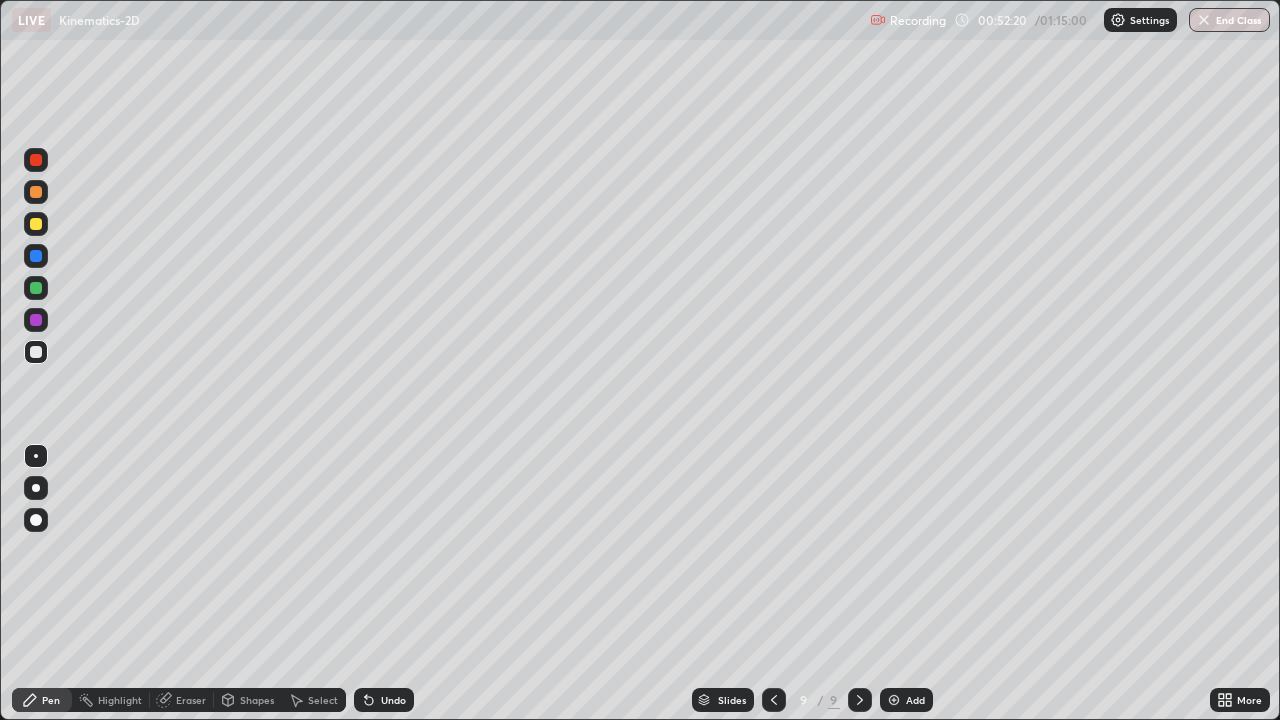 click 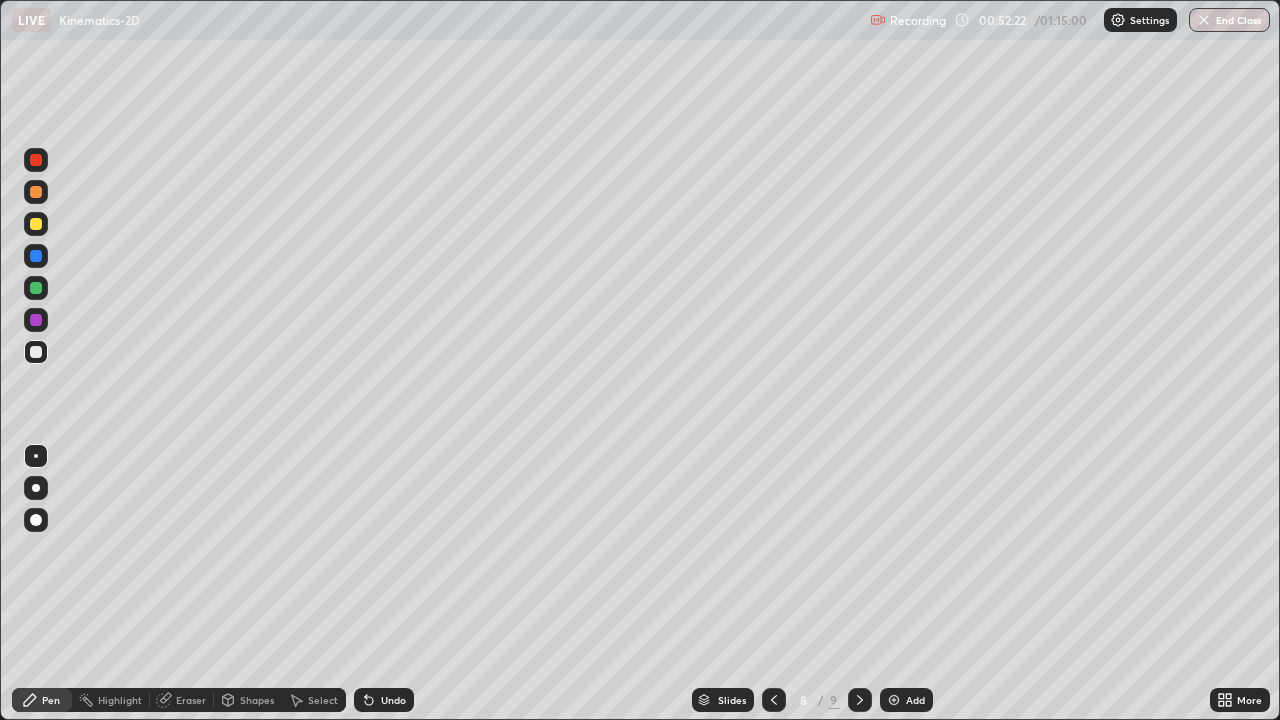 click 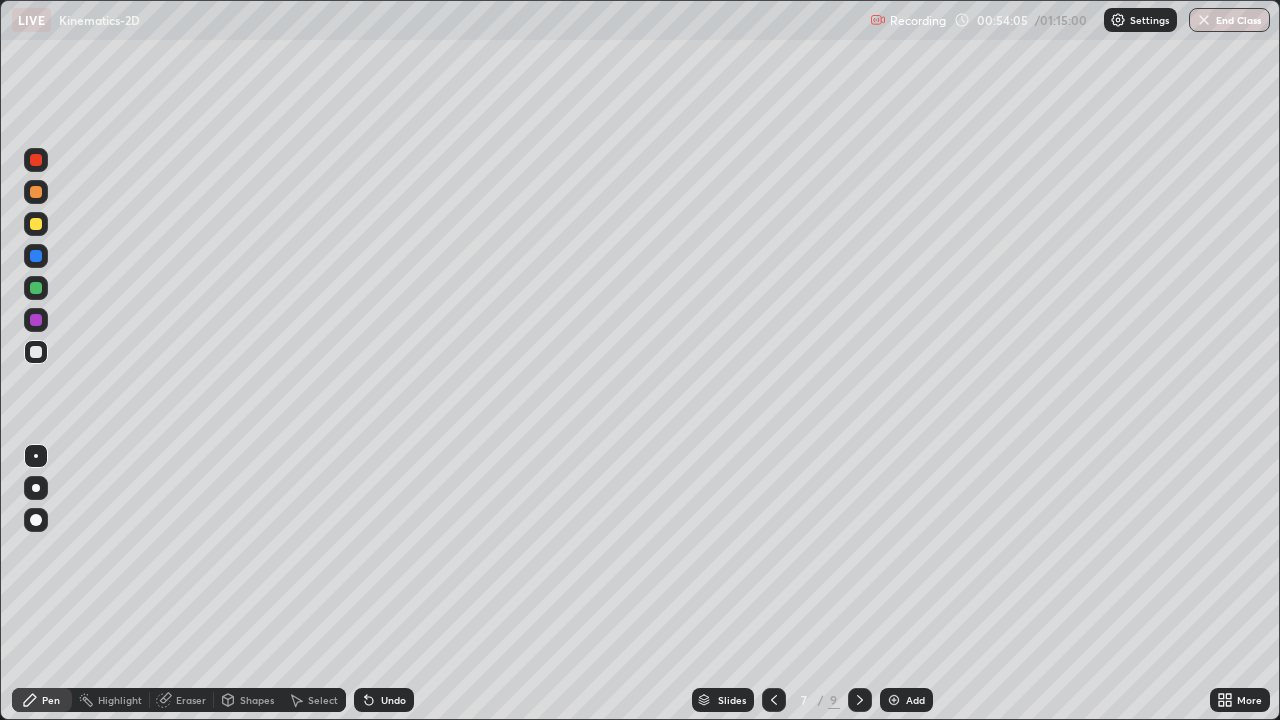 click 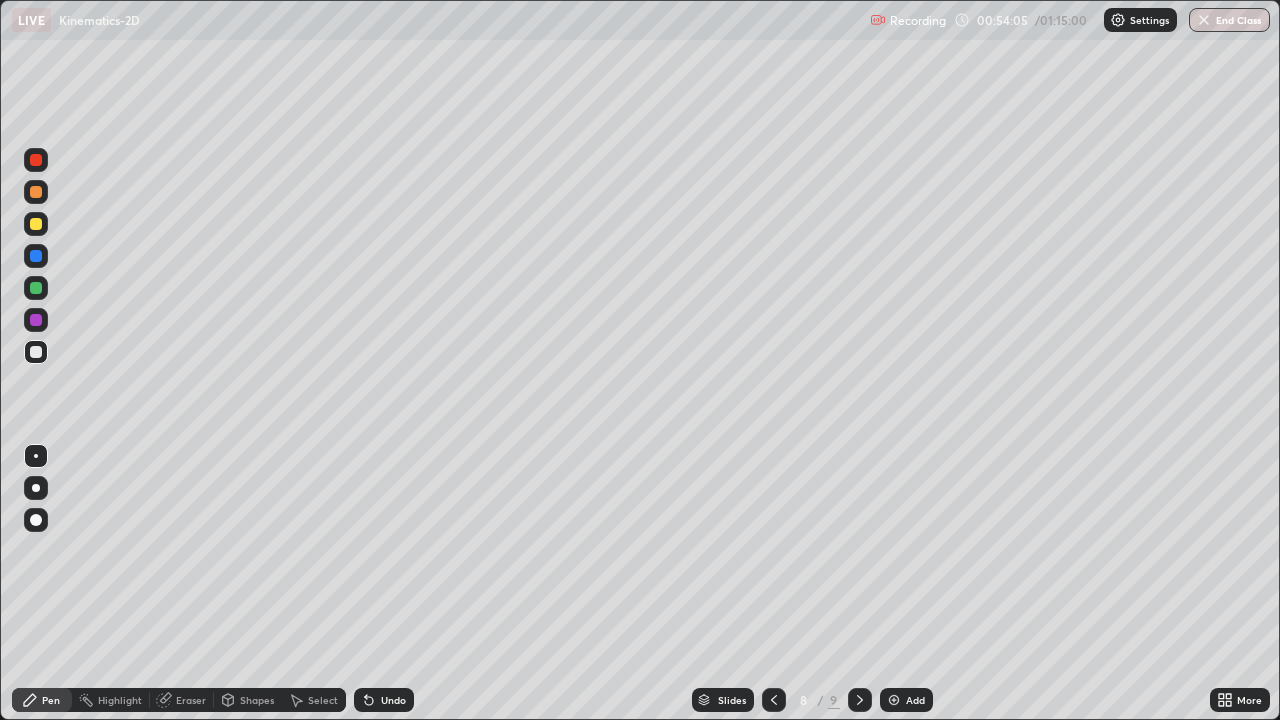 click 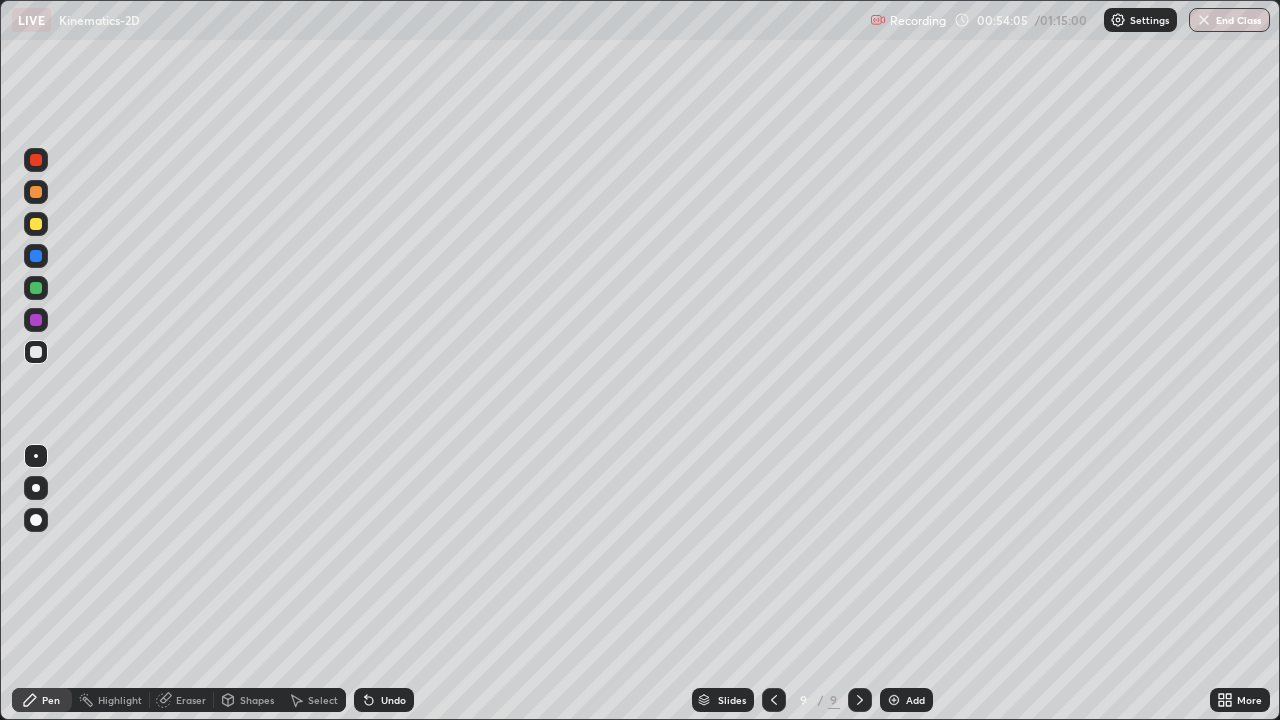 click on "Add" at bounding box center [915, 700] 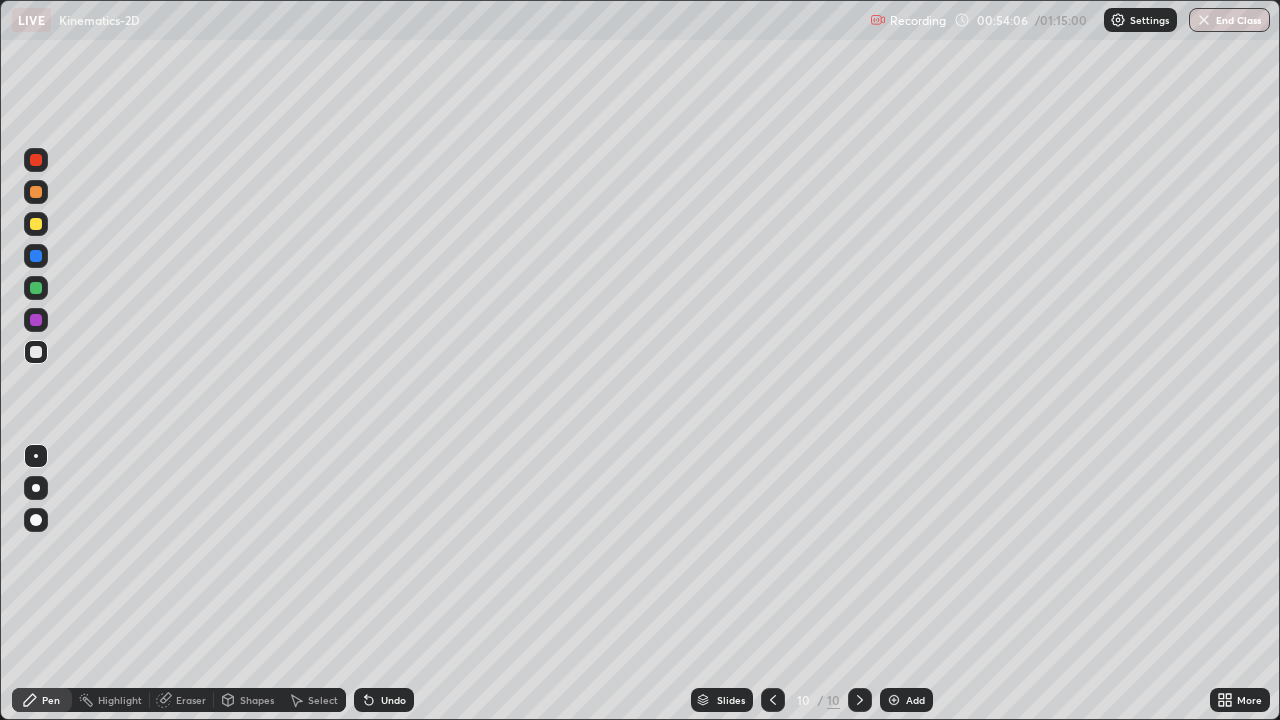 click at bounding box center [773, 700] 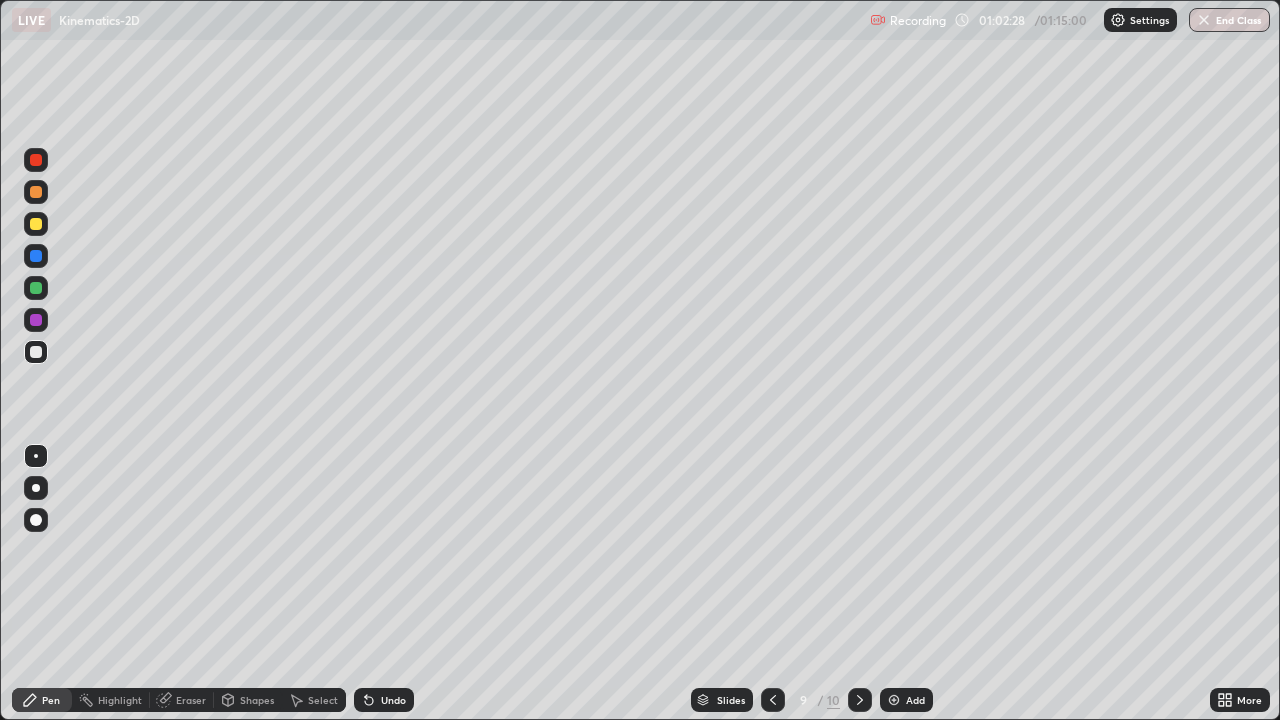 click 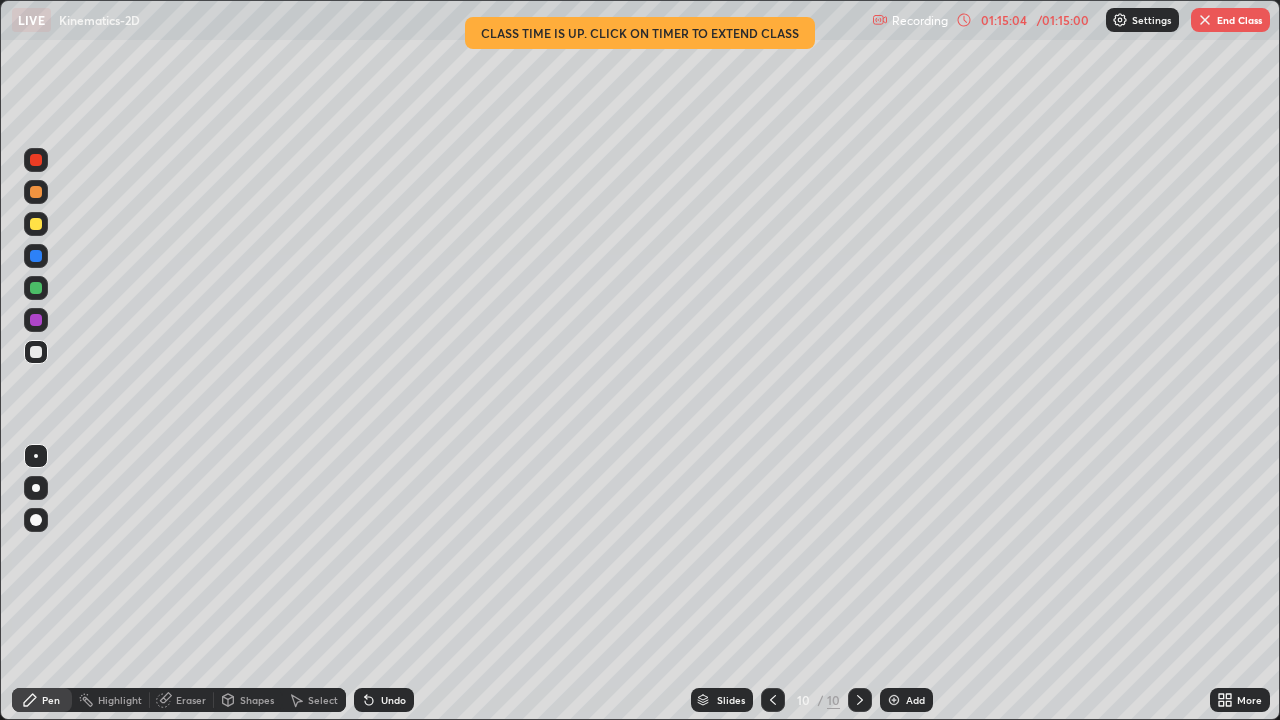 click at bounding box center (1205, 20) 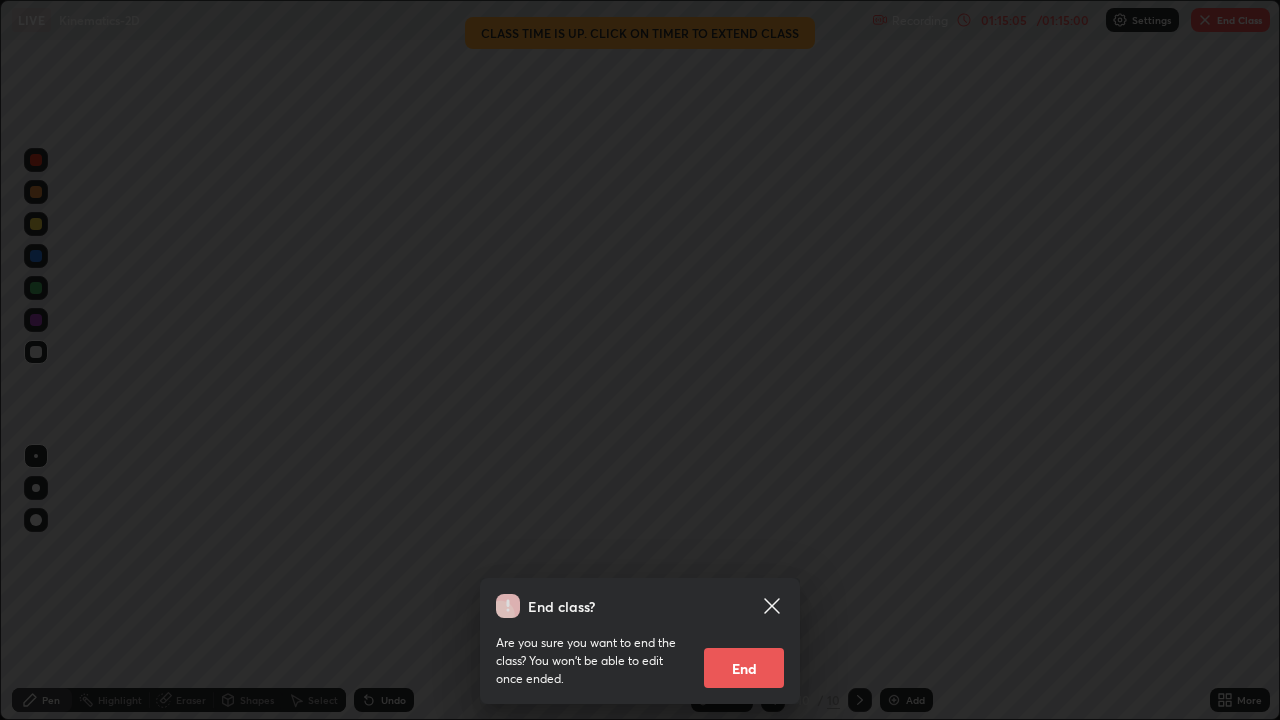 click on "End" at bounding box center (744, 668) 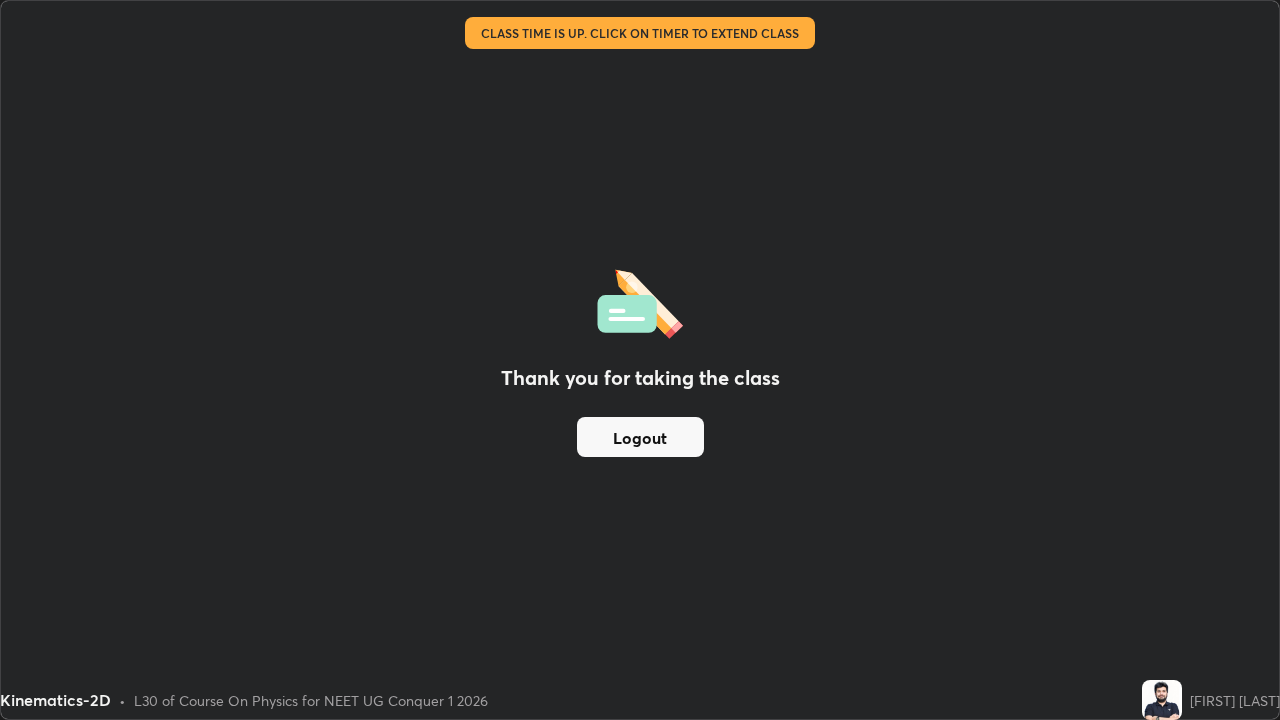 click on "Logout" at bounding box center [640, 437] 